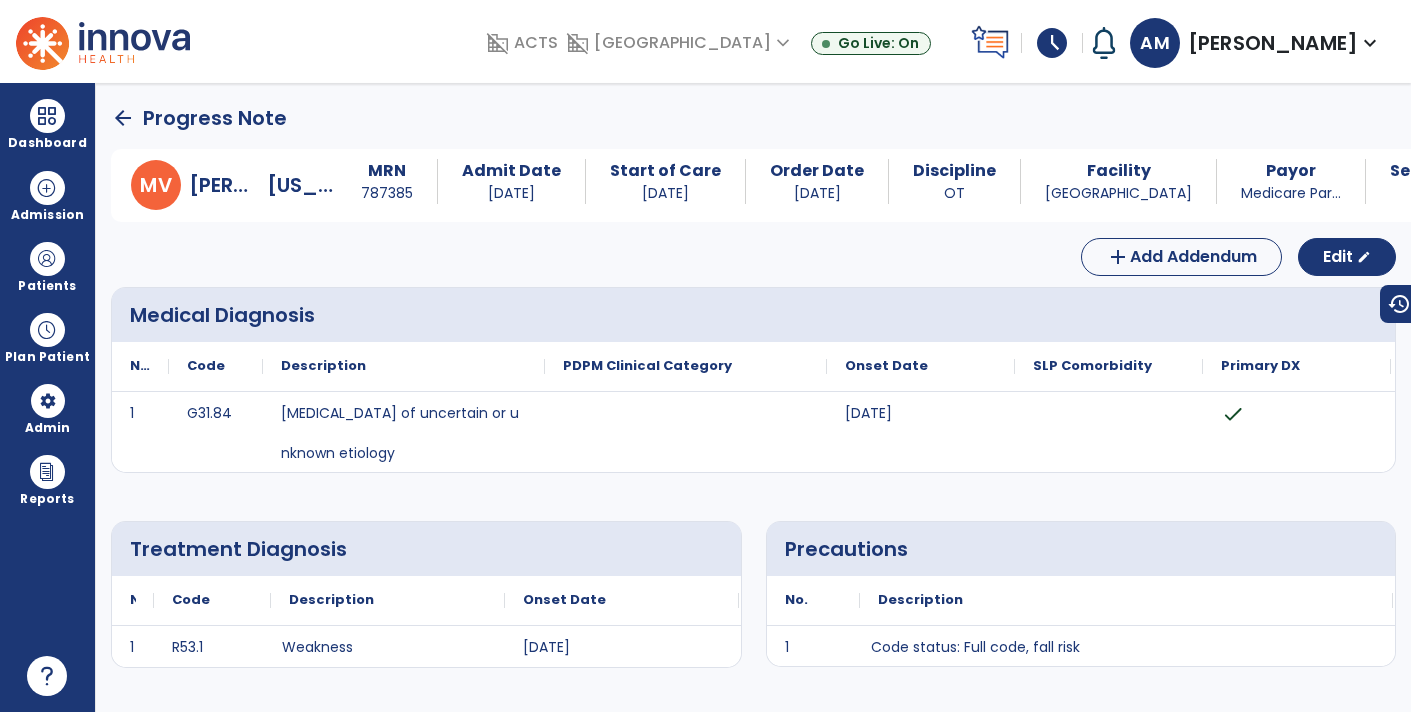 scroll, scrollTop: 0, scrollLeft: 0, axis: both 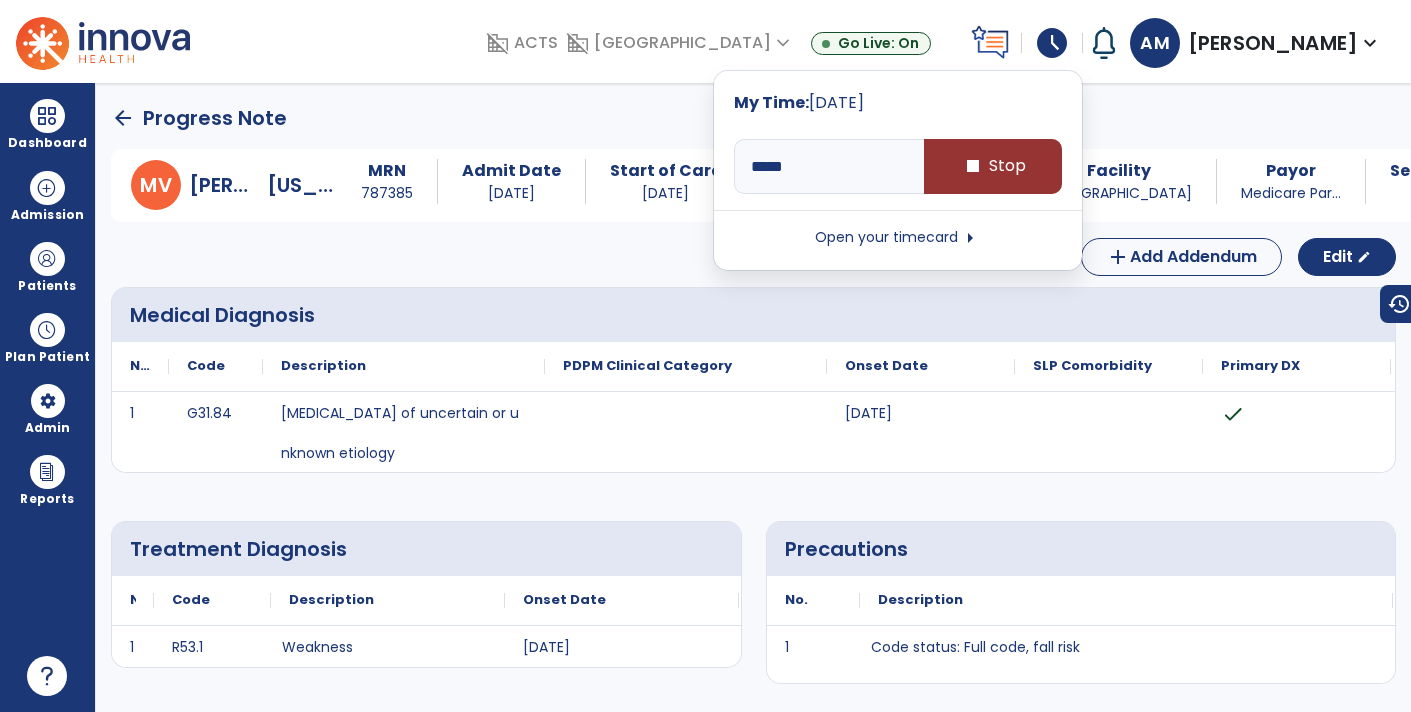 click on "stop  Stop" at bounding box center (993, 166) 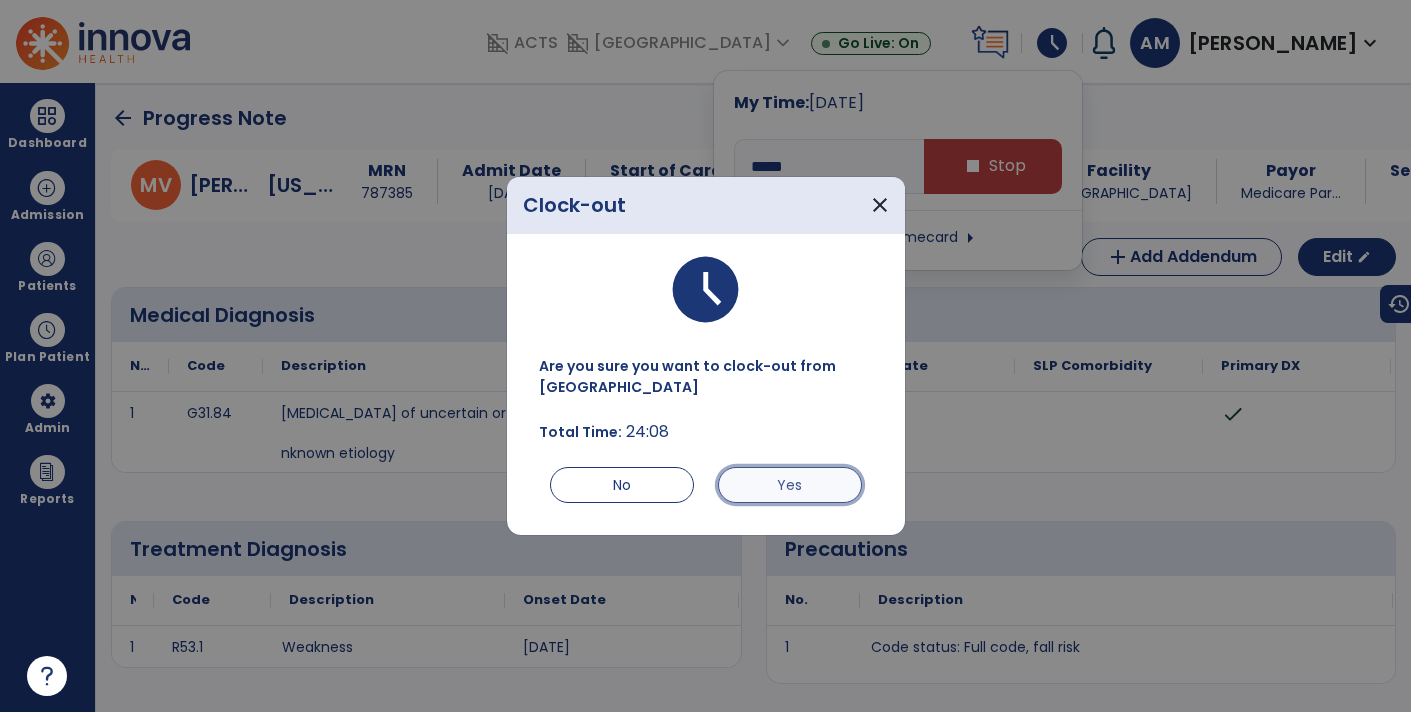 click on "Yes" at bounding box center [790, 485] 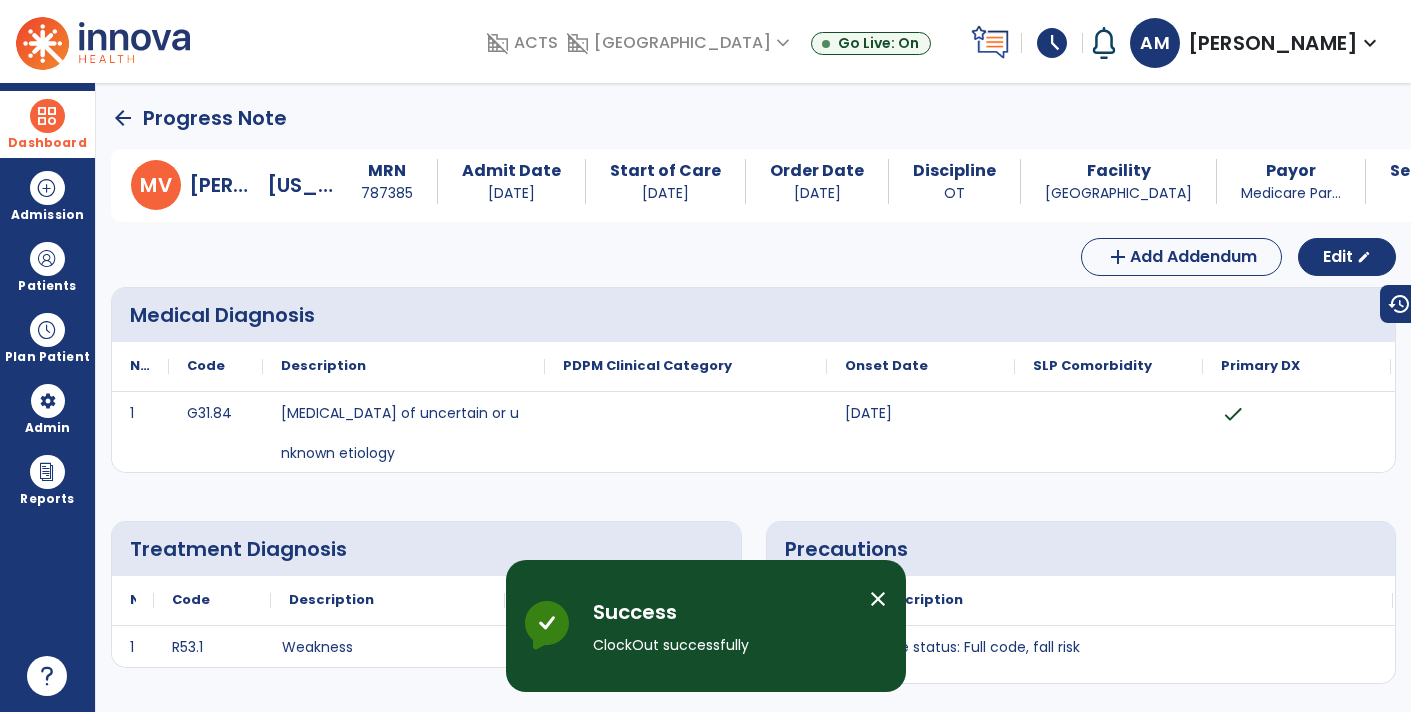 click at bounding box center [47, 116] 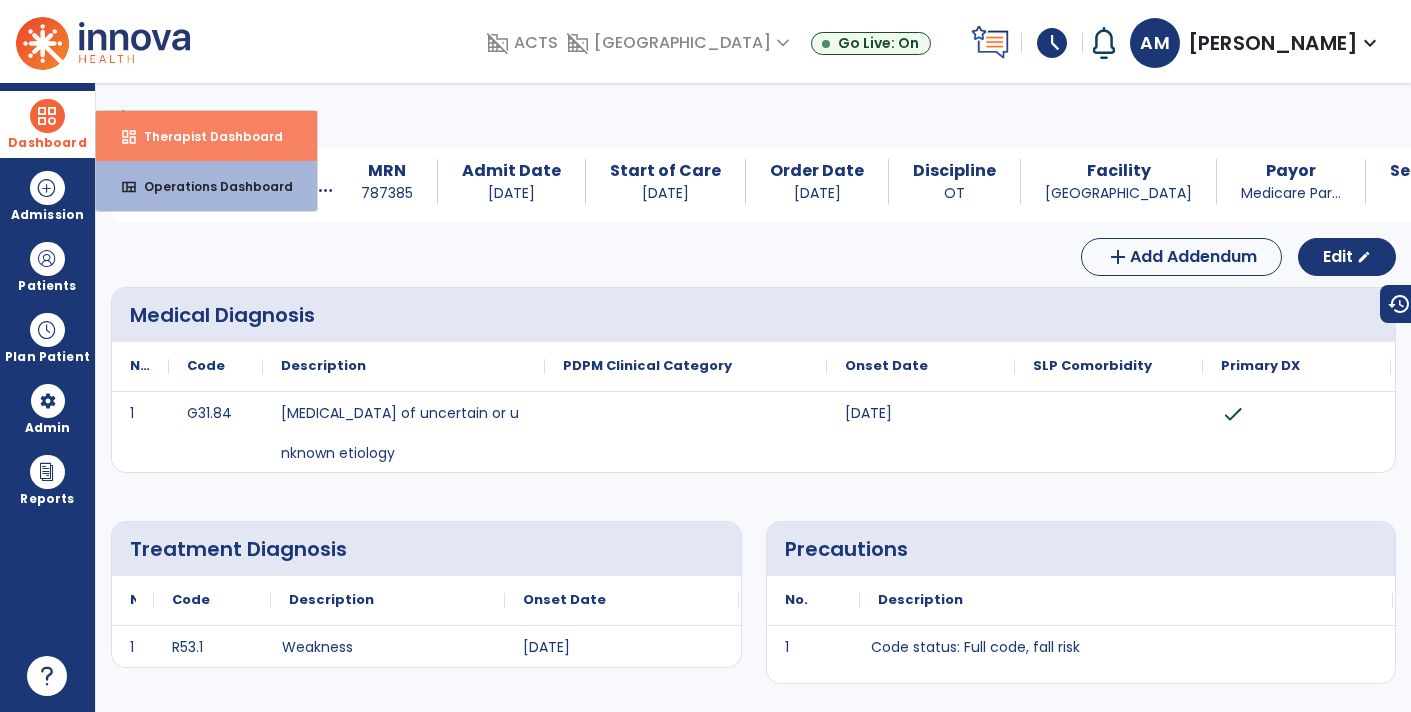 click on "Therapist Dashboard" at bounding box center [205, 136] 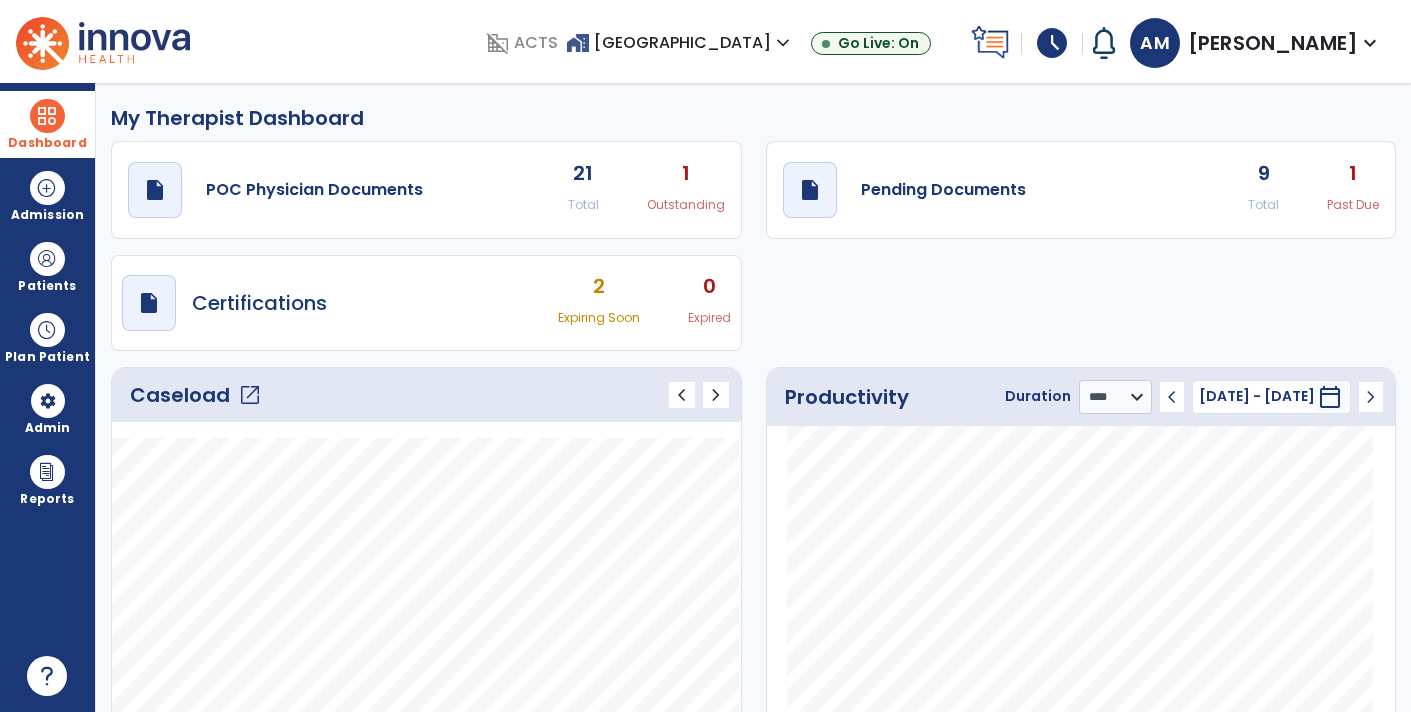 click on "schedule" at bounding box center (1052, 43) 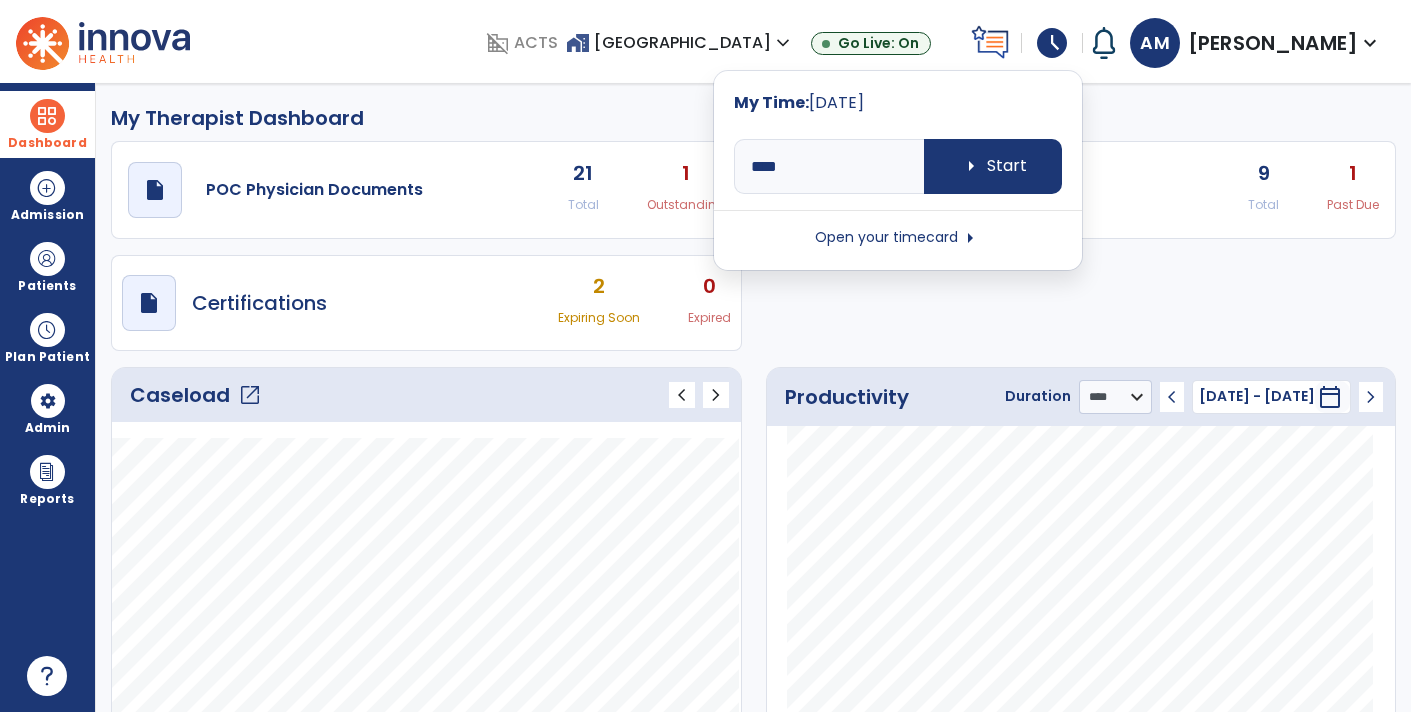 click on "arrow_right  Start" at bounding box center [993, 166] 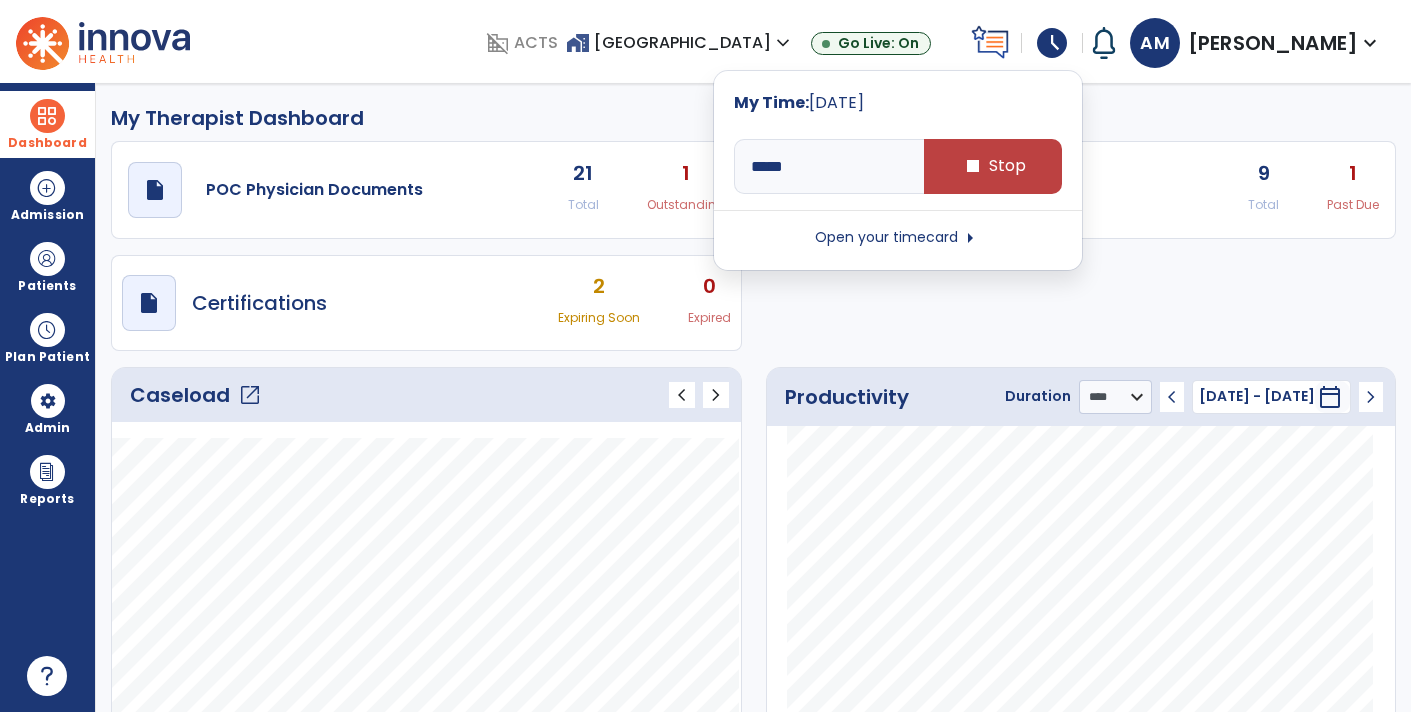 click on "Open your timecard  arrow_right" at bounding box center [898, 238] 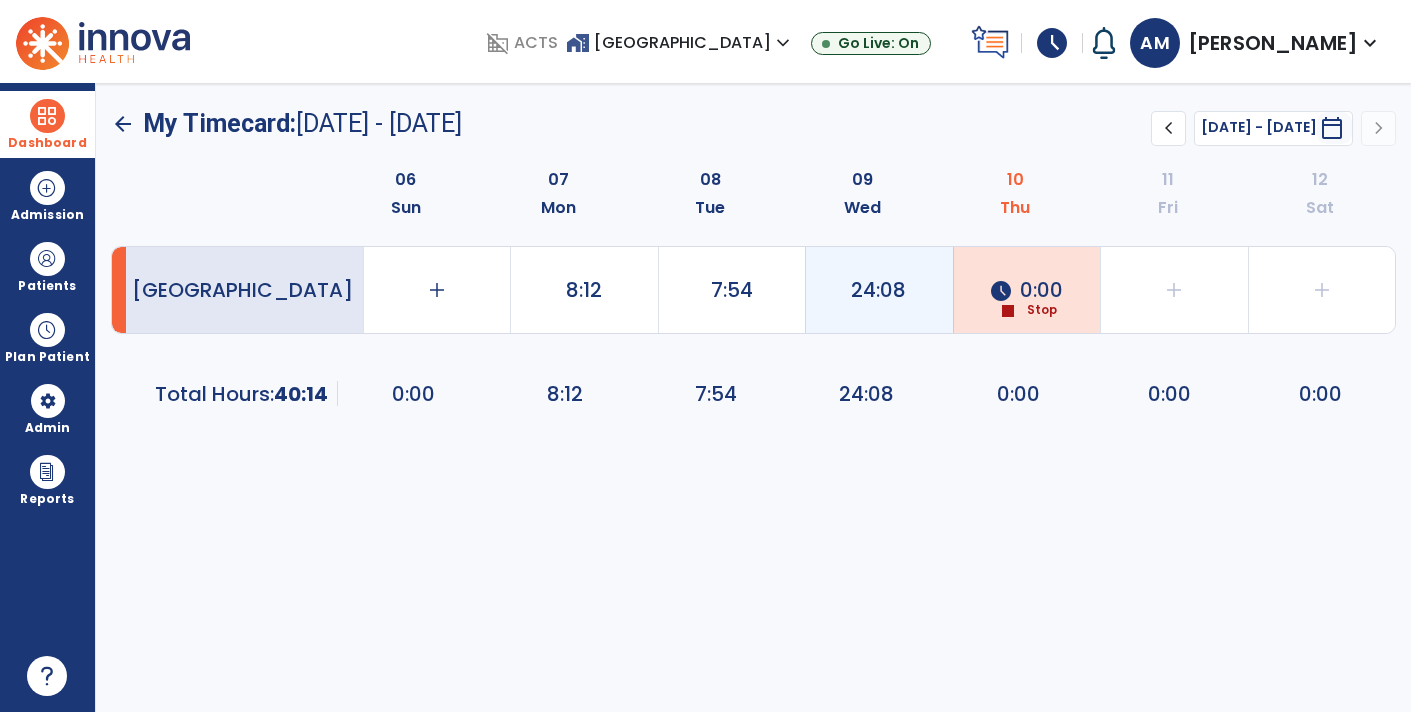 click on "24:08" 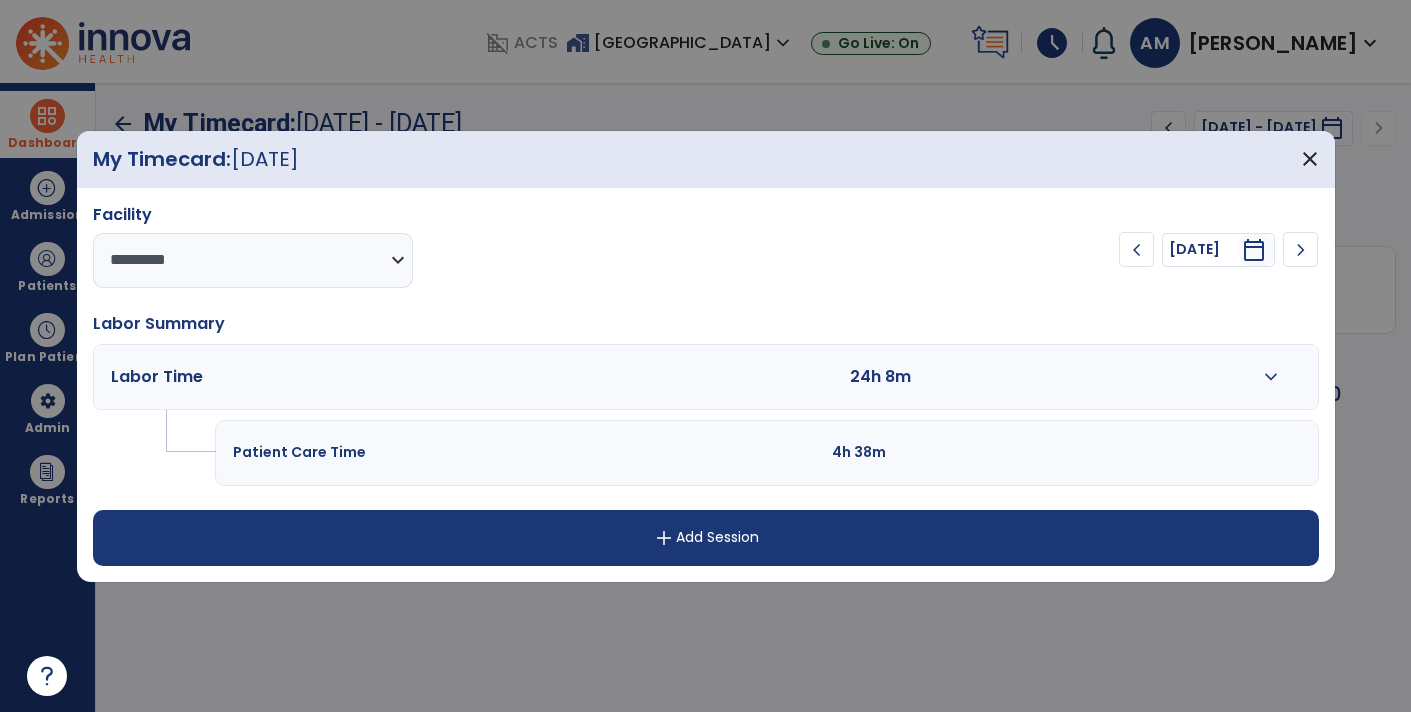 click on "4h 38m" at bounding box center (954, 452) 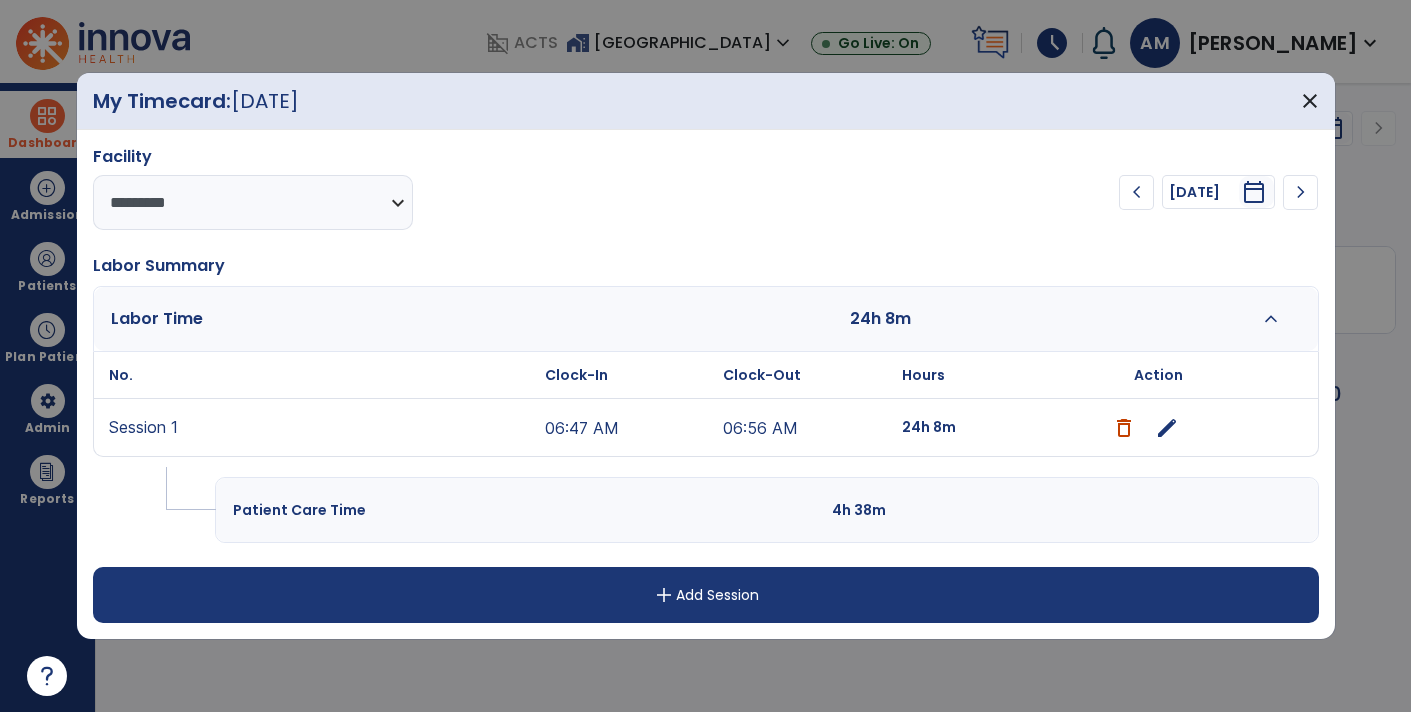 click on "06:56 AM" at bounding box center [807, 427] 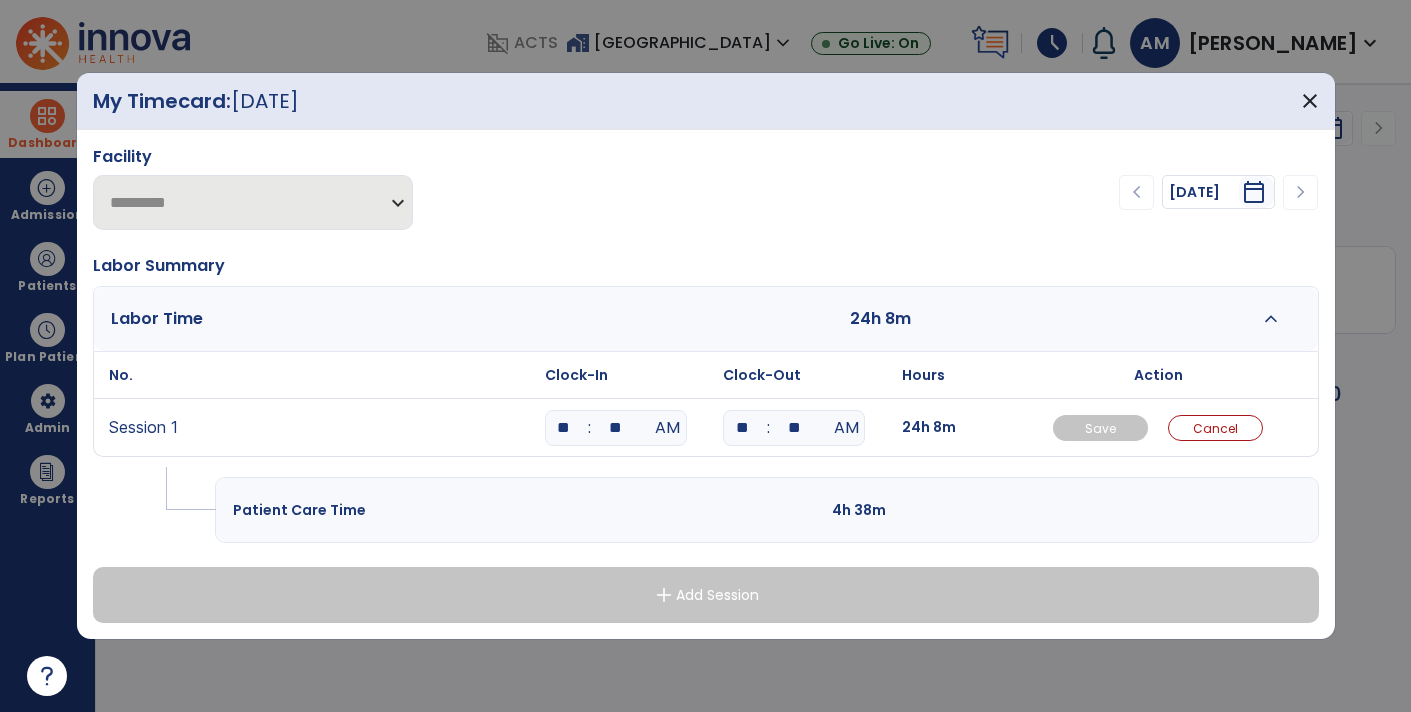 click on "**" at bounding box center (742, 428) 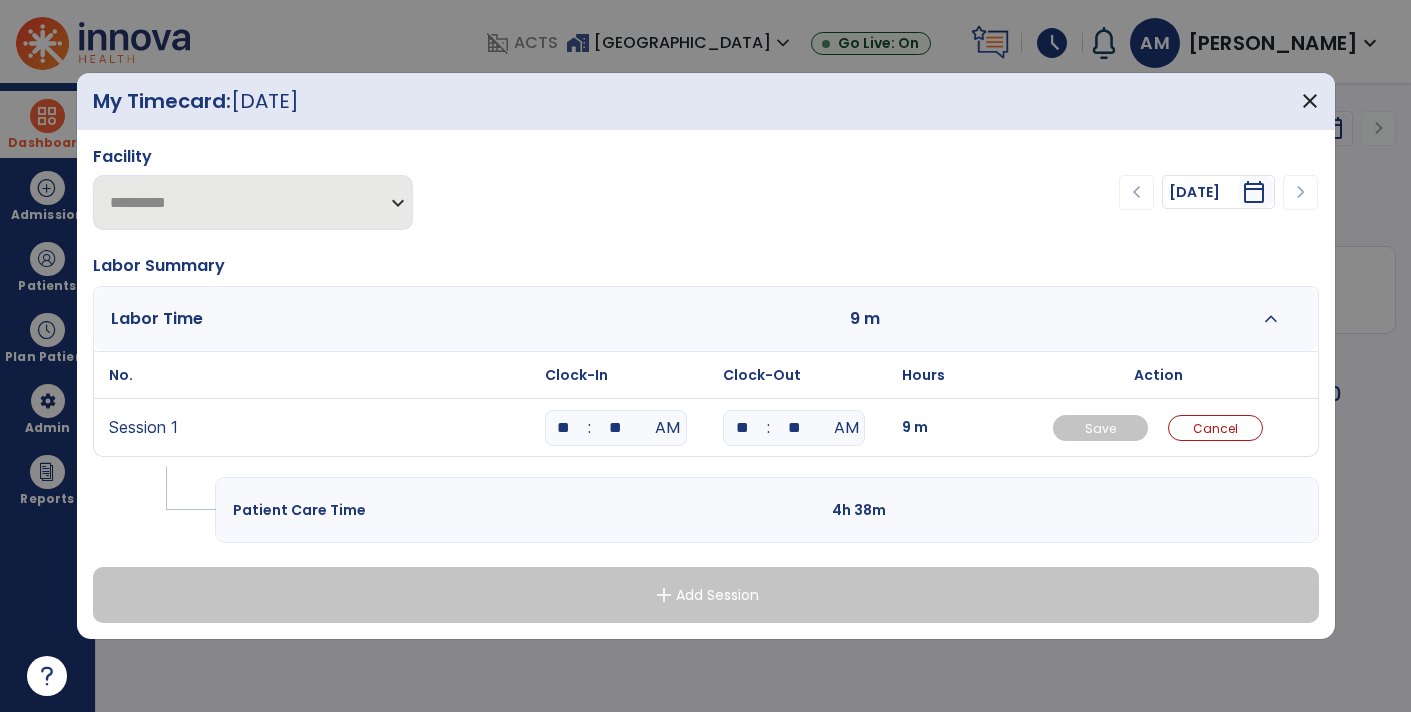 type on "**" 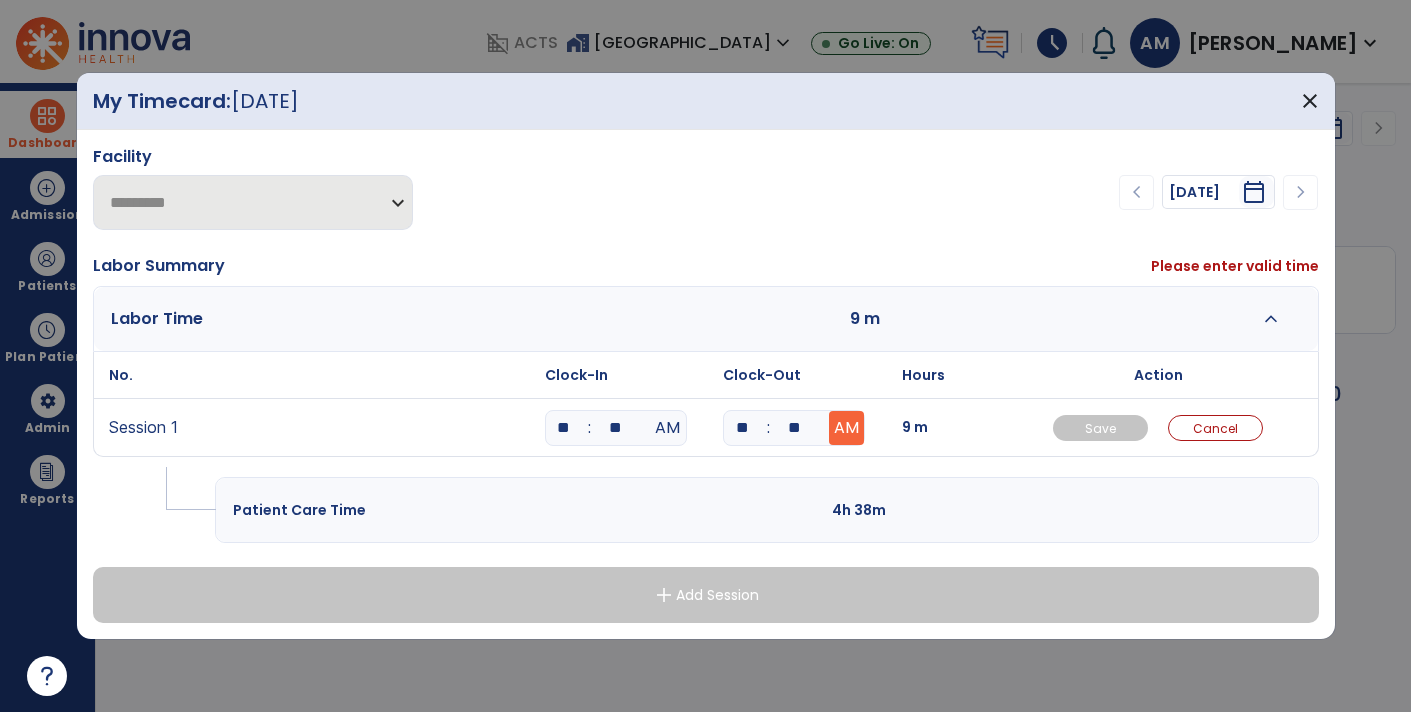 type on "**" 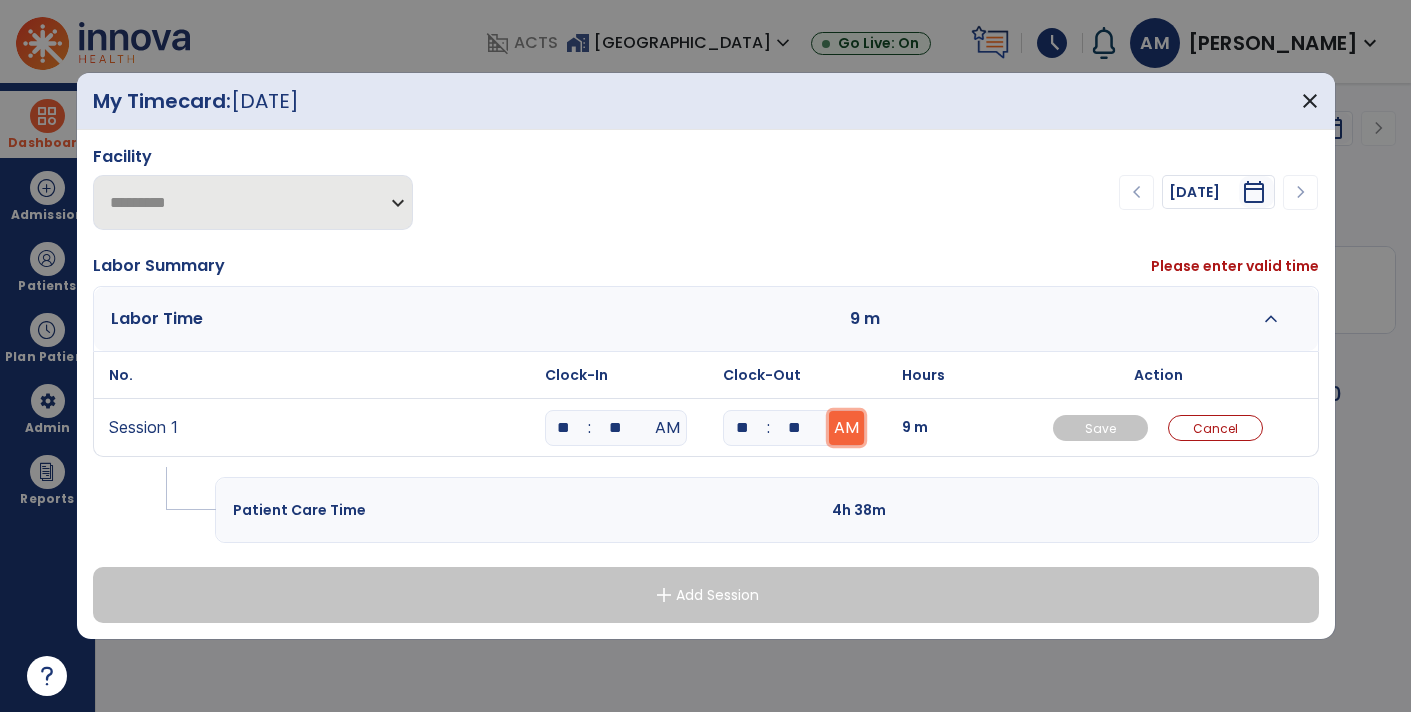 click on "AM" at bounding box center (846, 428) 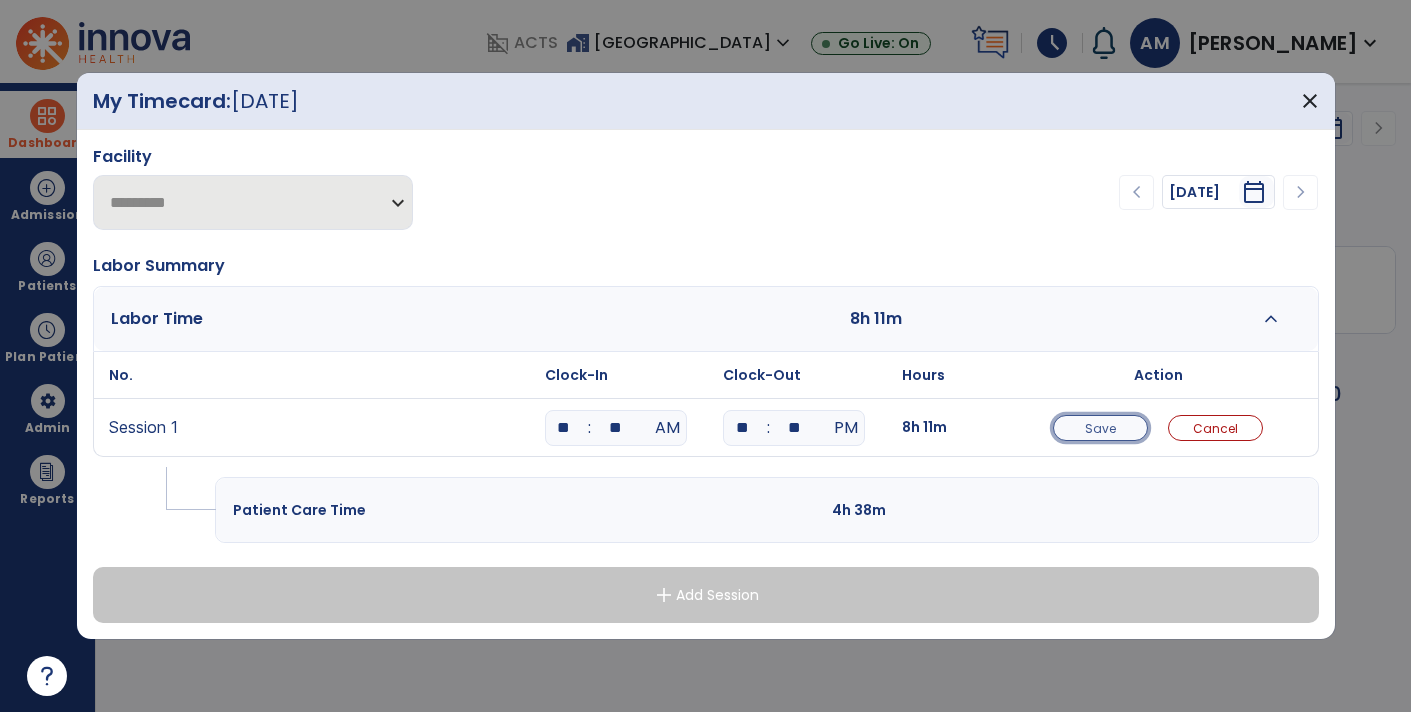 click on "Save" at bounding box center (1100, 428) 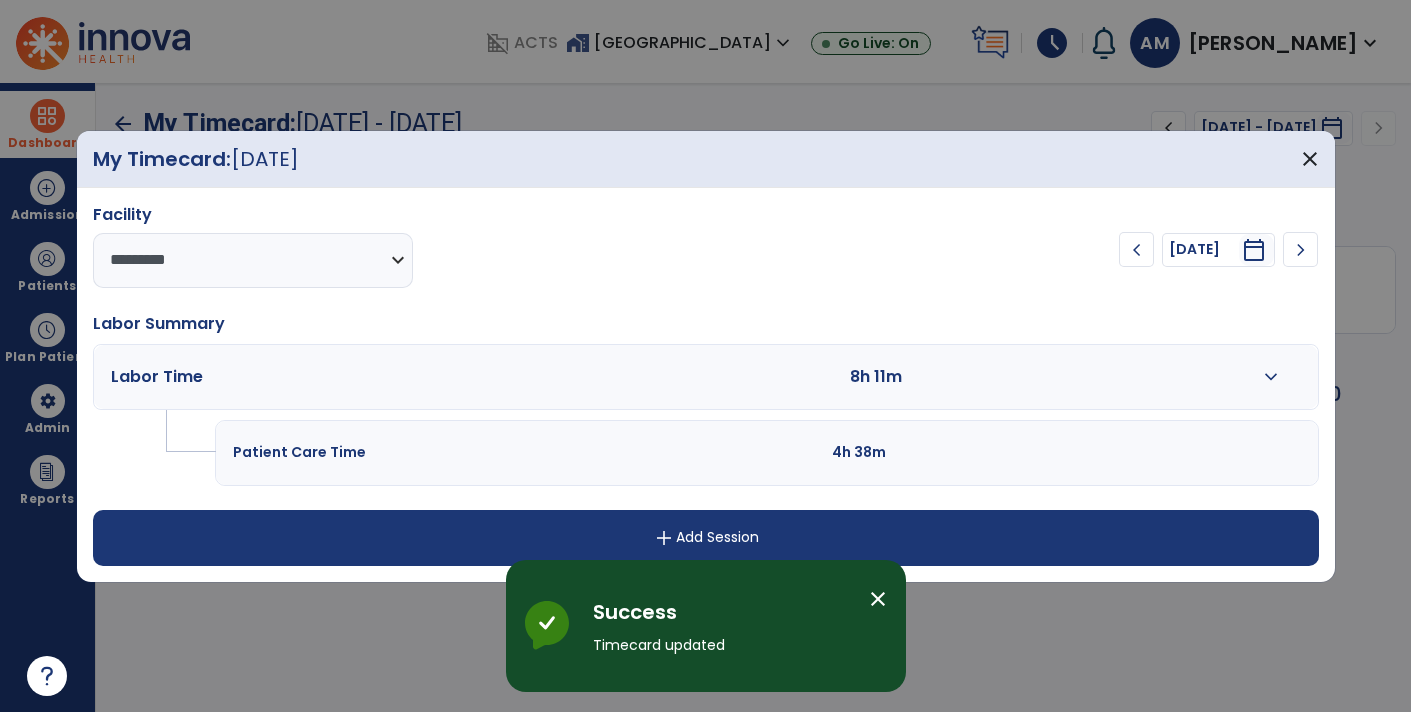click on "close" at bounding box center (886, 602) 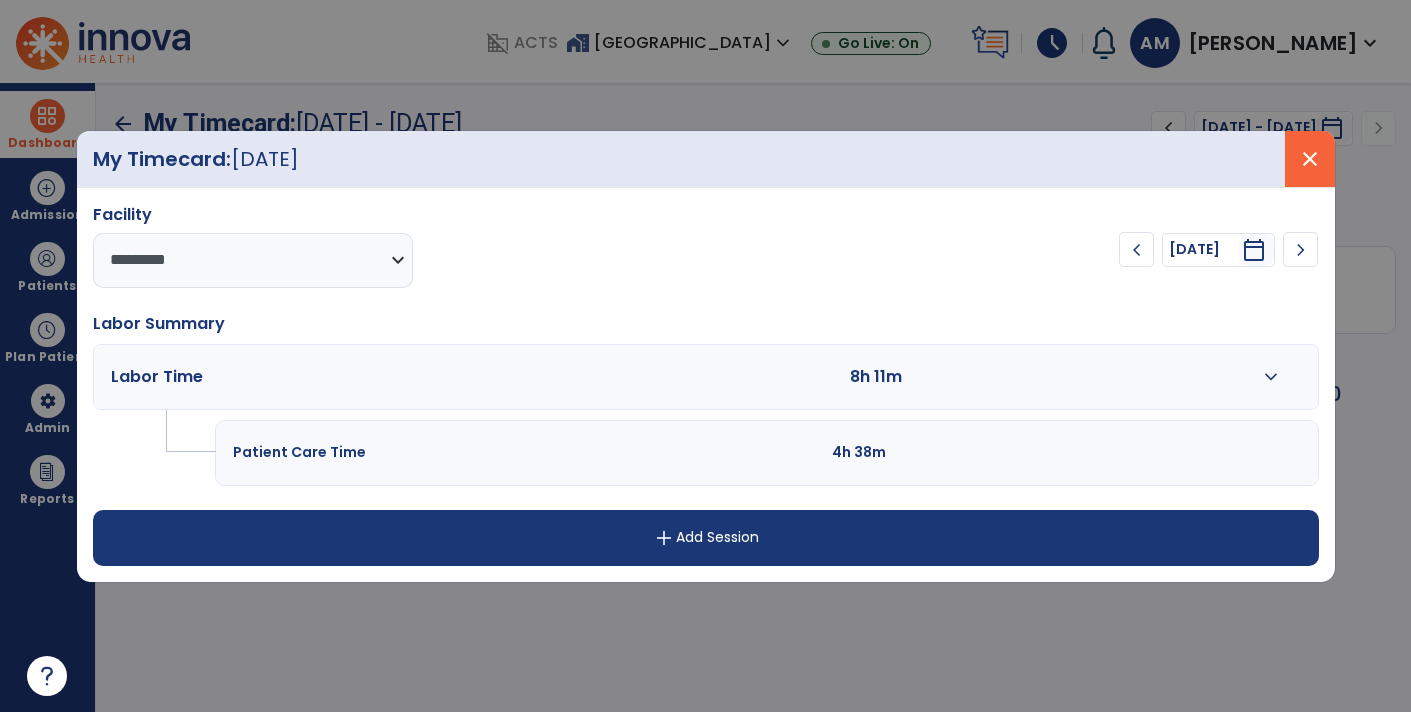 click on "close" at bounding box center [1310, 159] 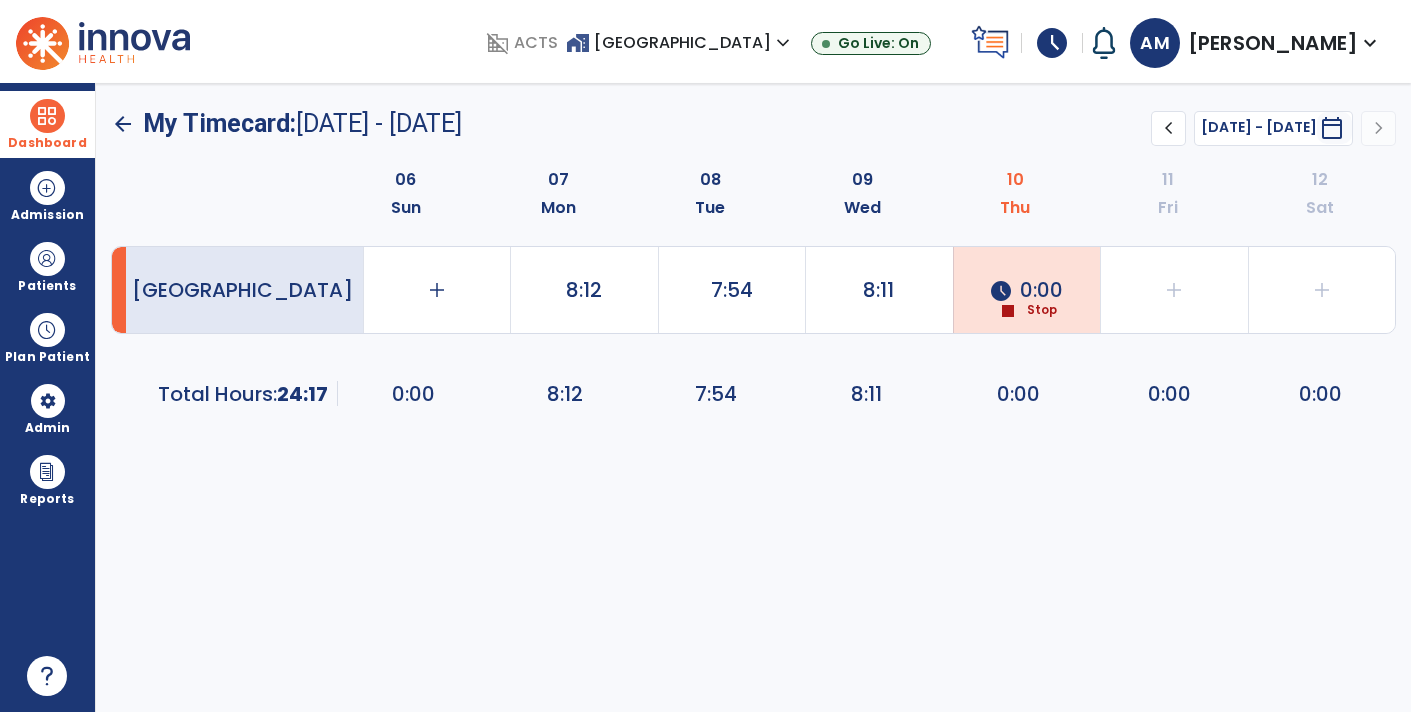 click on "Dashboard" at bounding box center [47, 143] 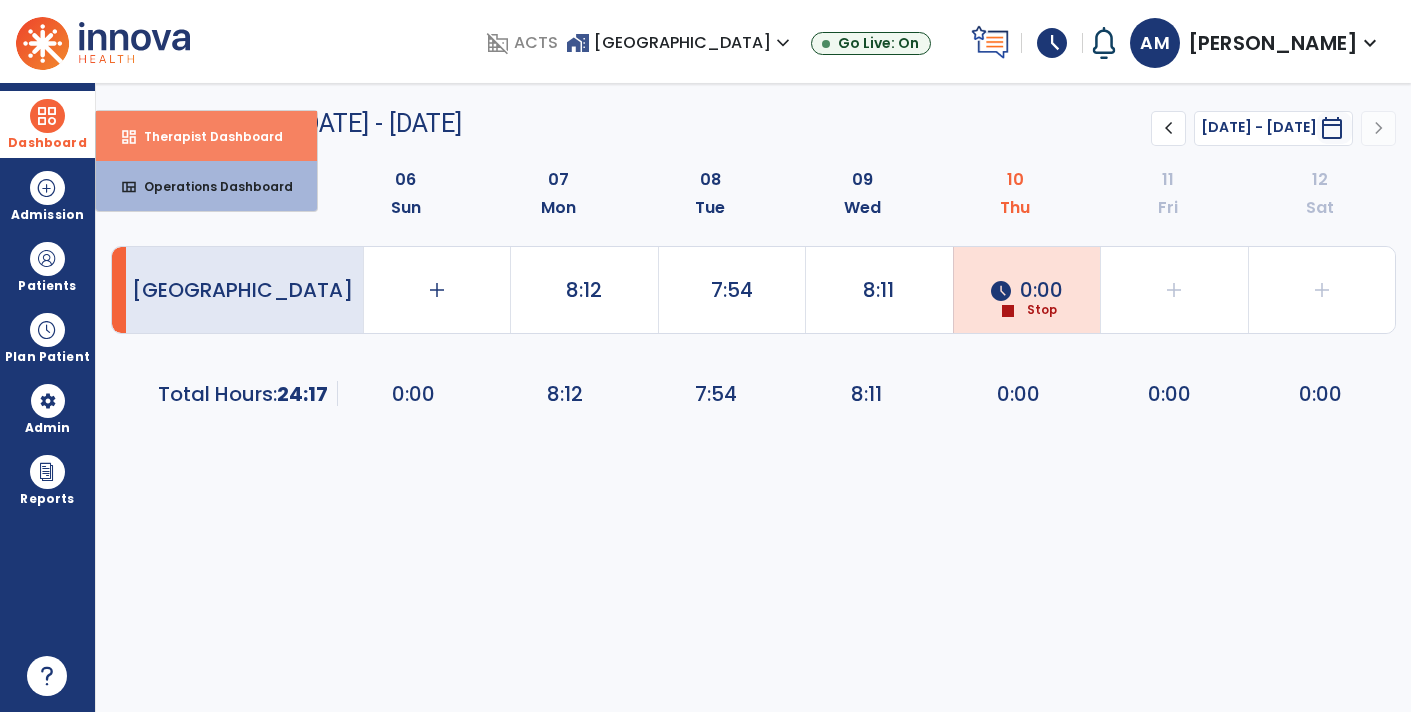 click on "dashboard  Therapist Dashboard" at bounding box center (206, 136) 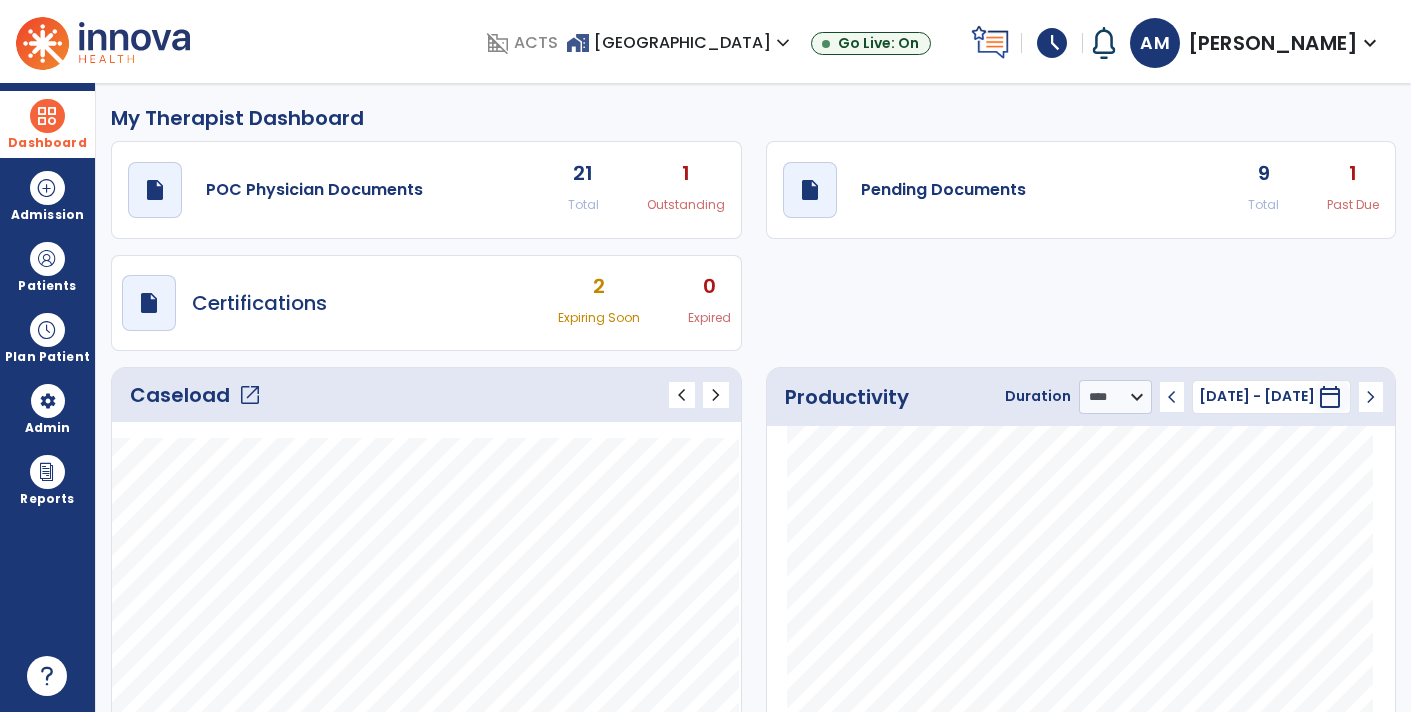 click on "9" 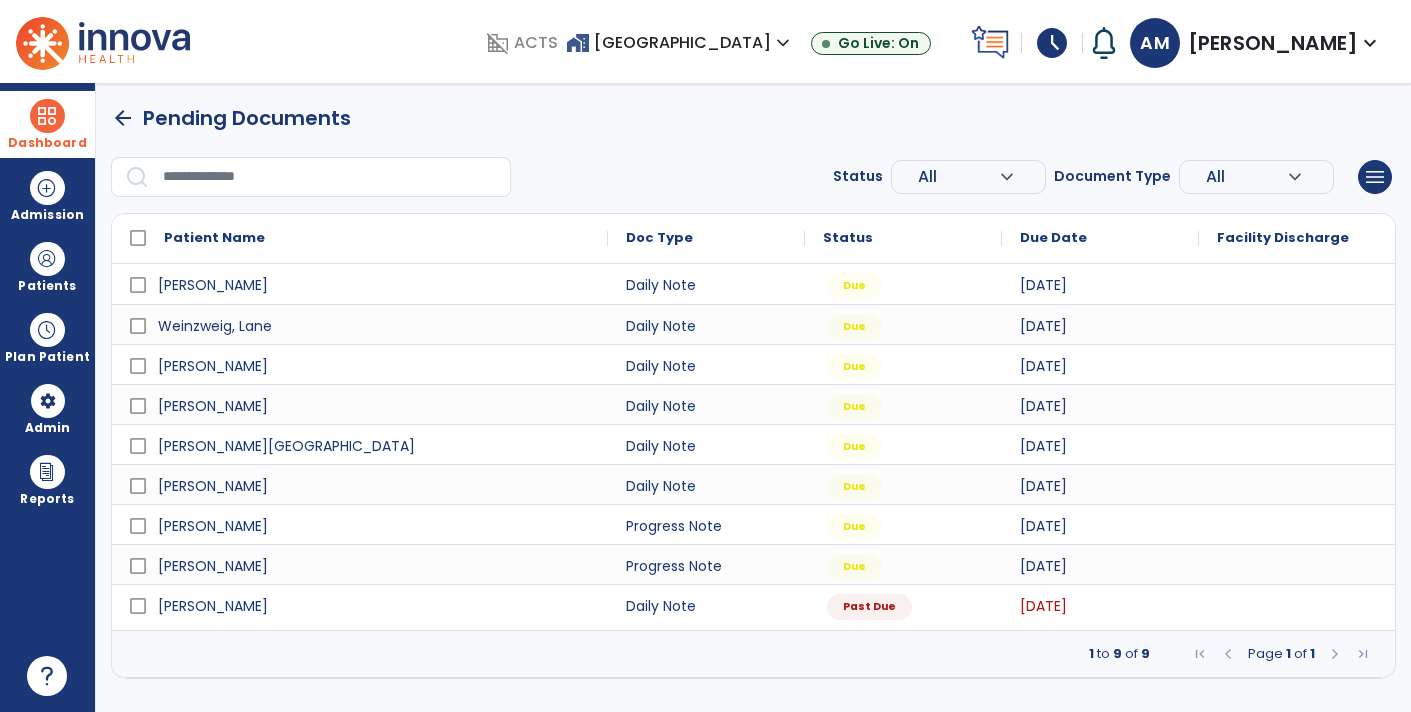 click at bounding box center [47, 116] 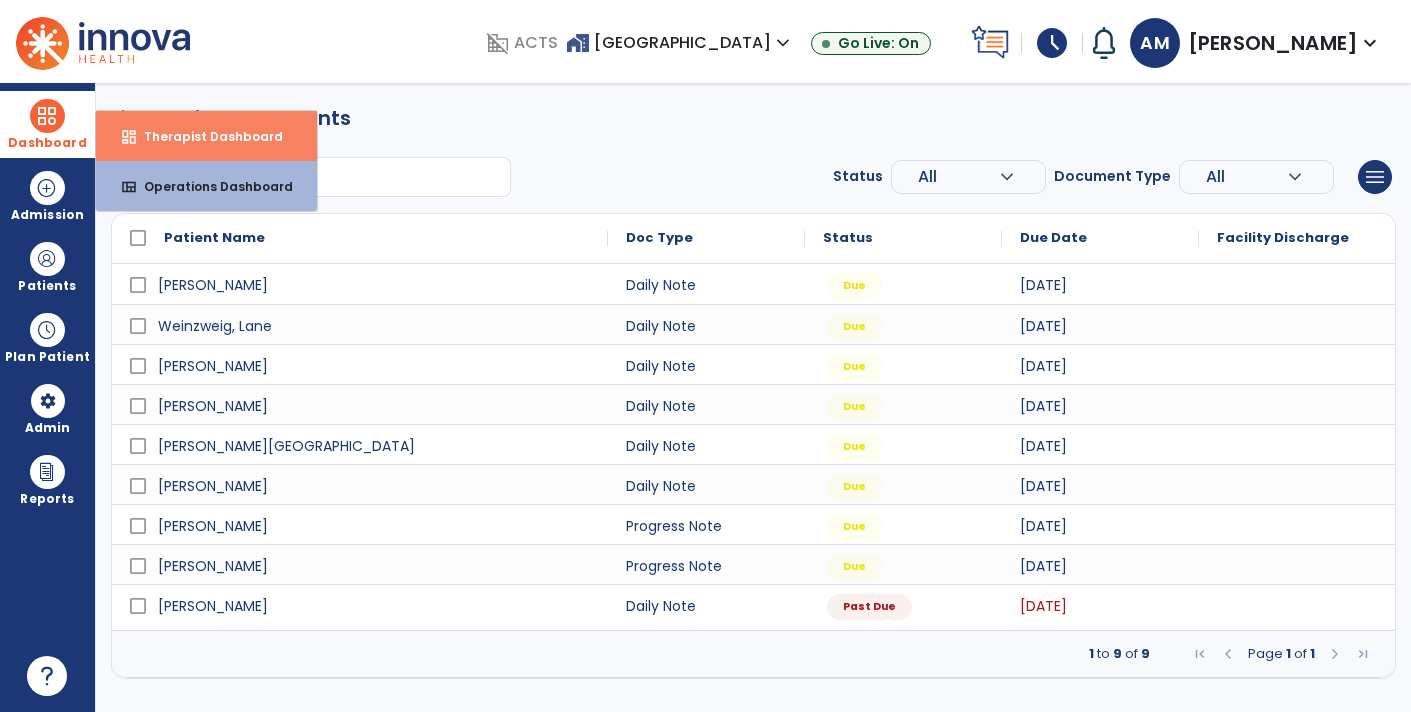 click on "Therapist Dashboard" at bounding box center [205, 136] 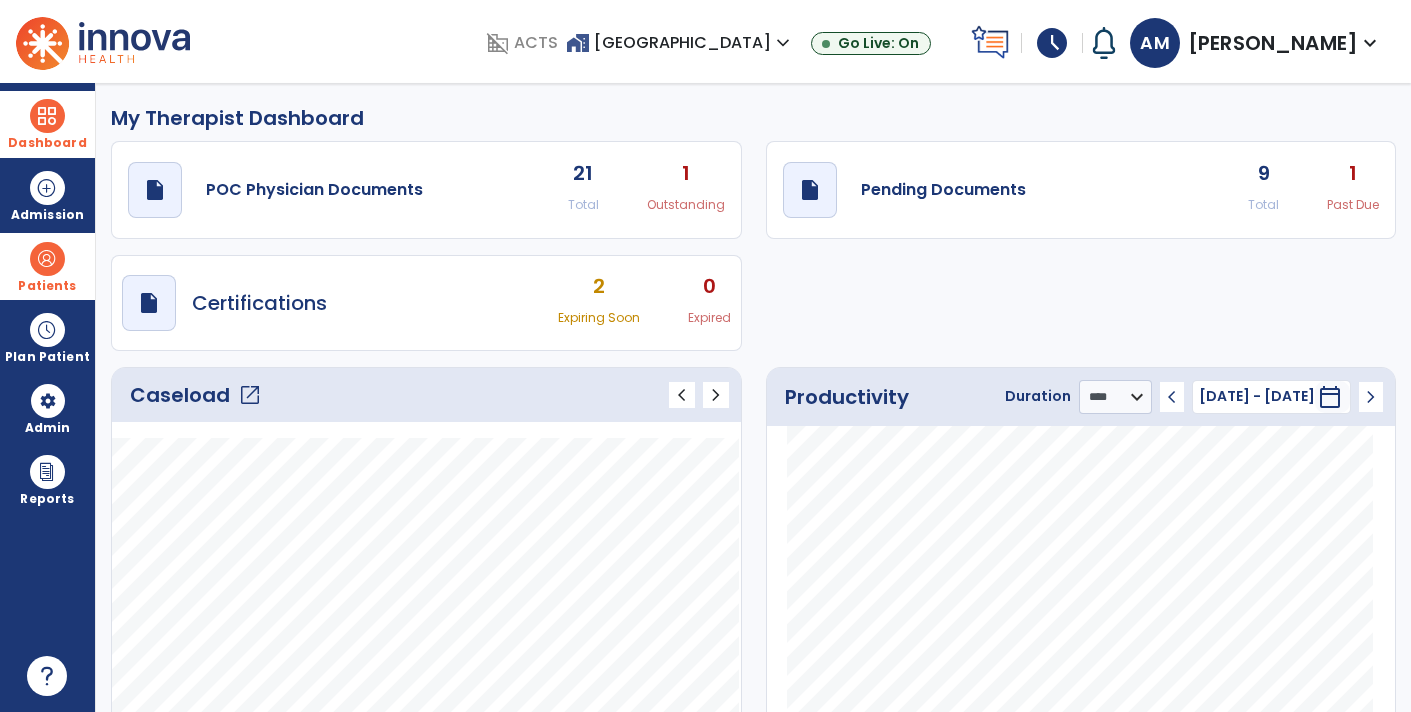 click at bounding box center [47, 259] 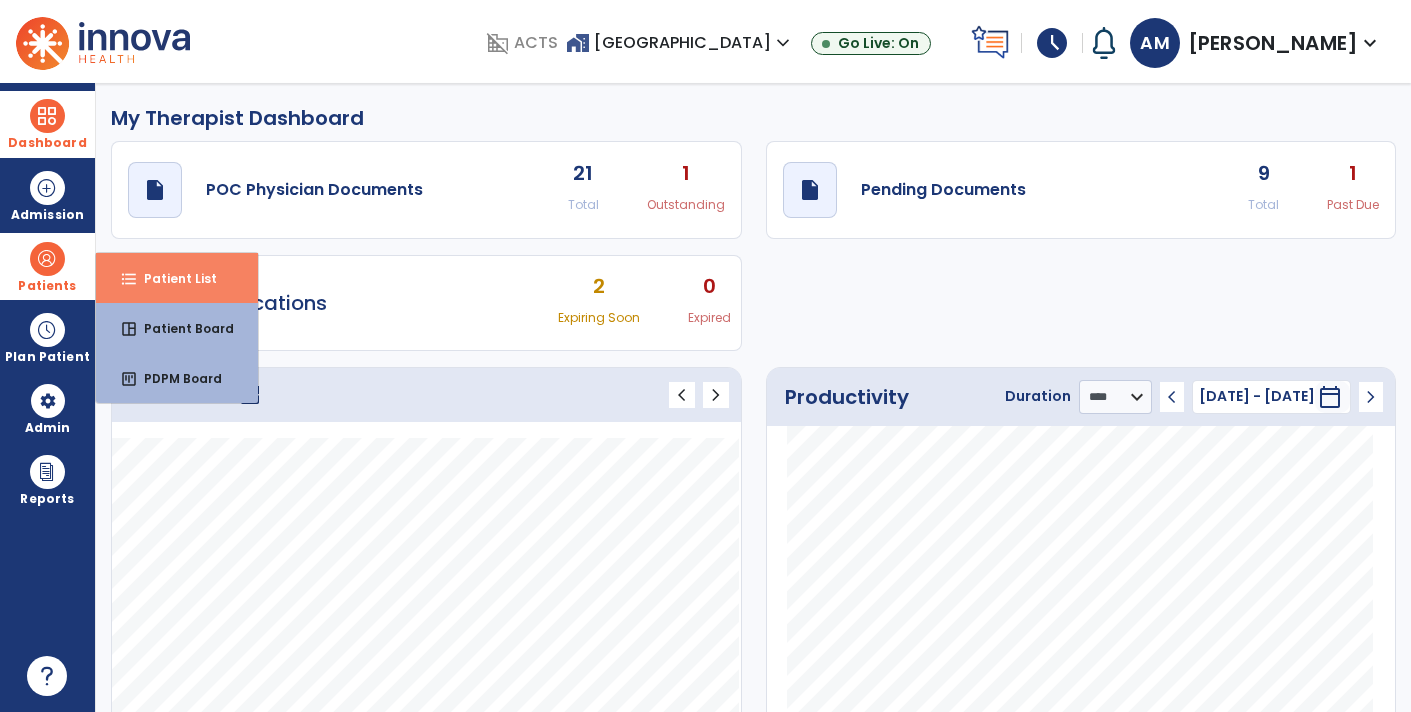 click on "Patient List" at bounding box center [172, 278] 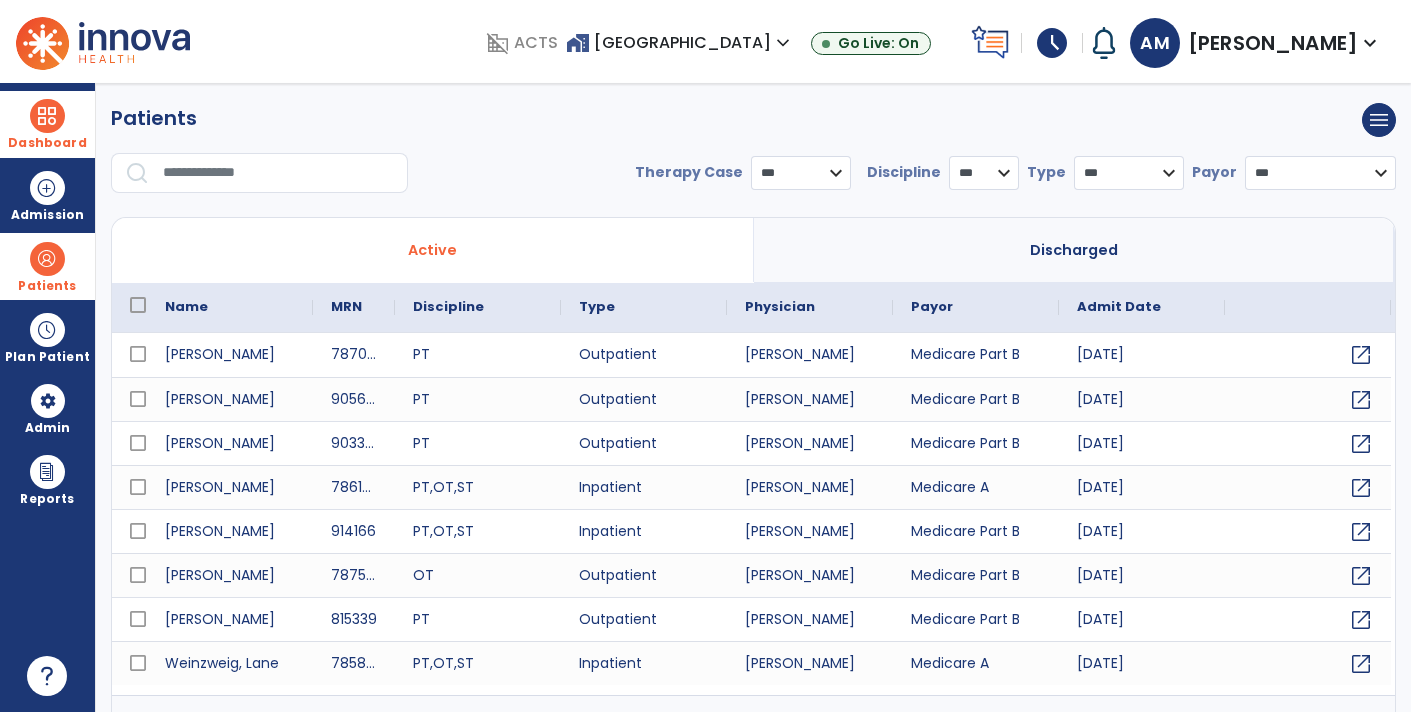 click at bounding box center (278, 173) 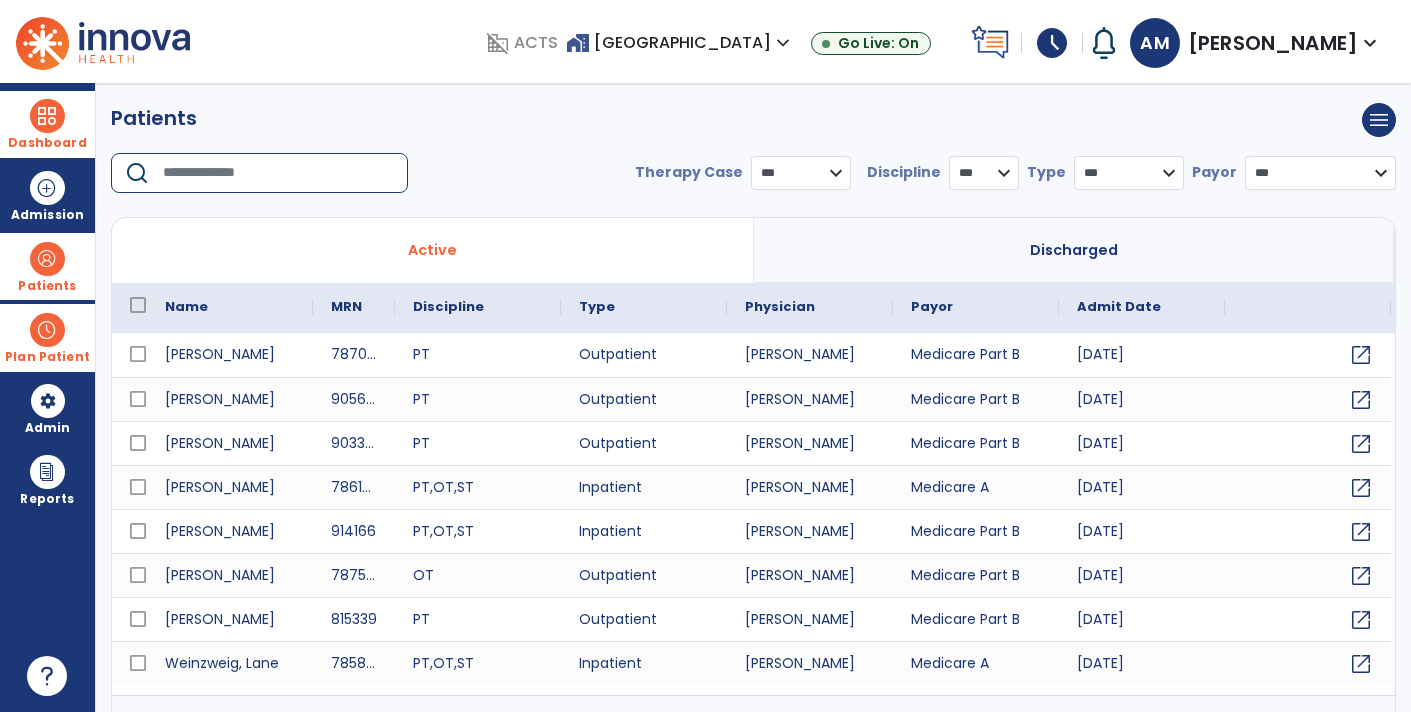 click at bounding box center (47, 330) 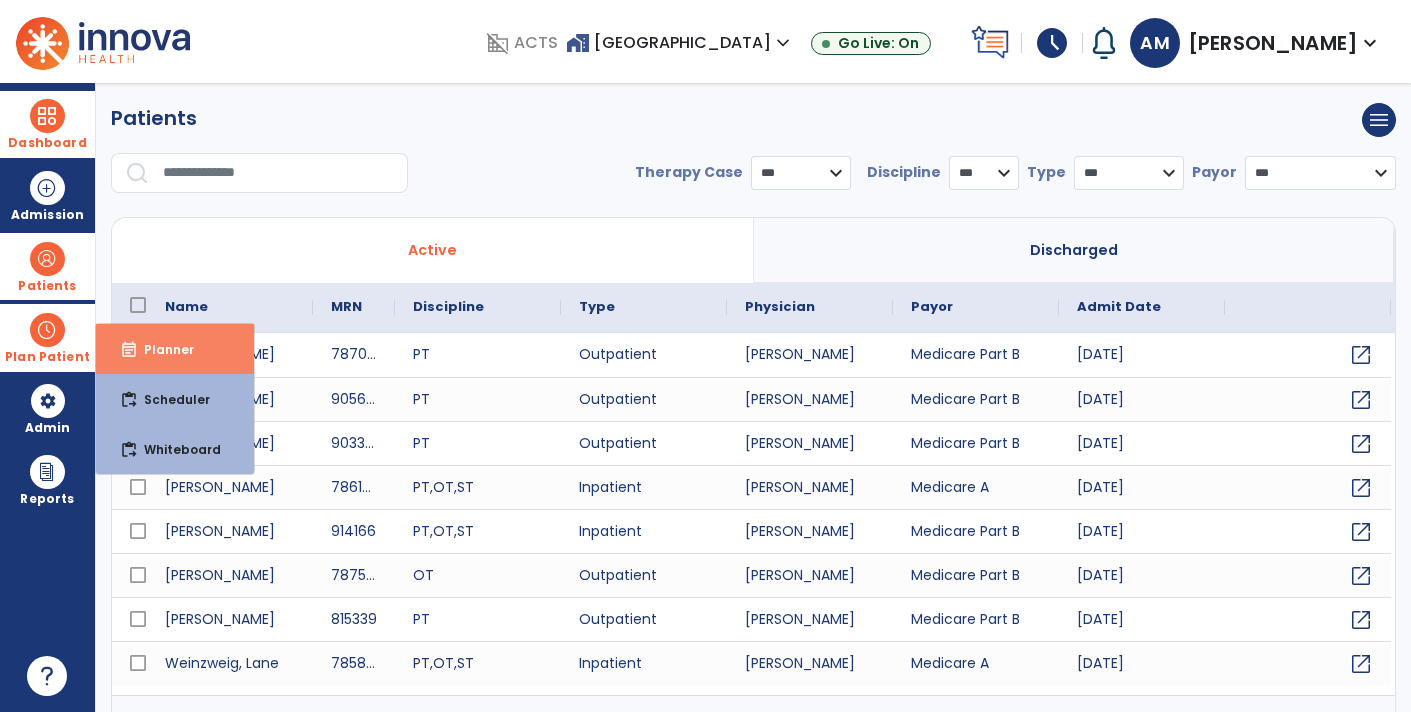click on "event_note  Planner" at bounding box center [175, 349] 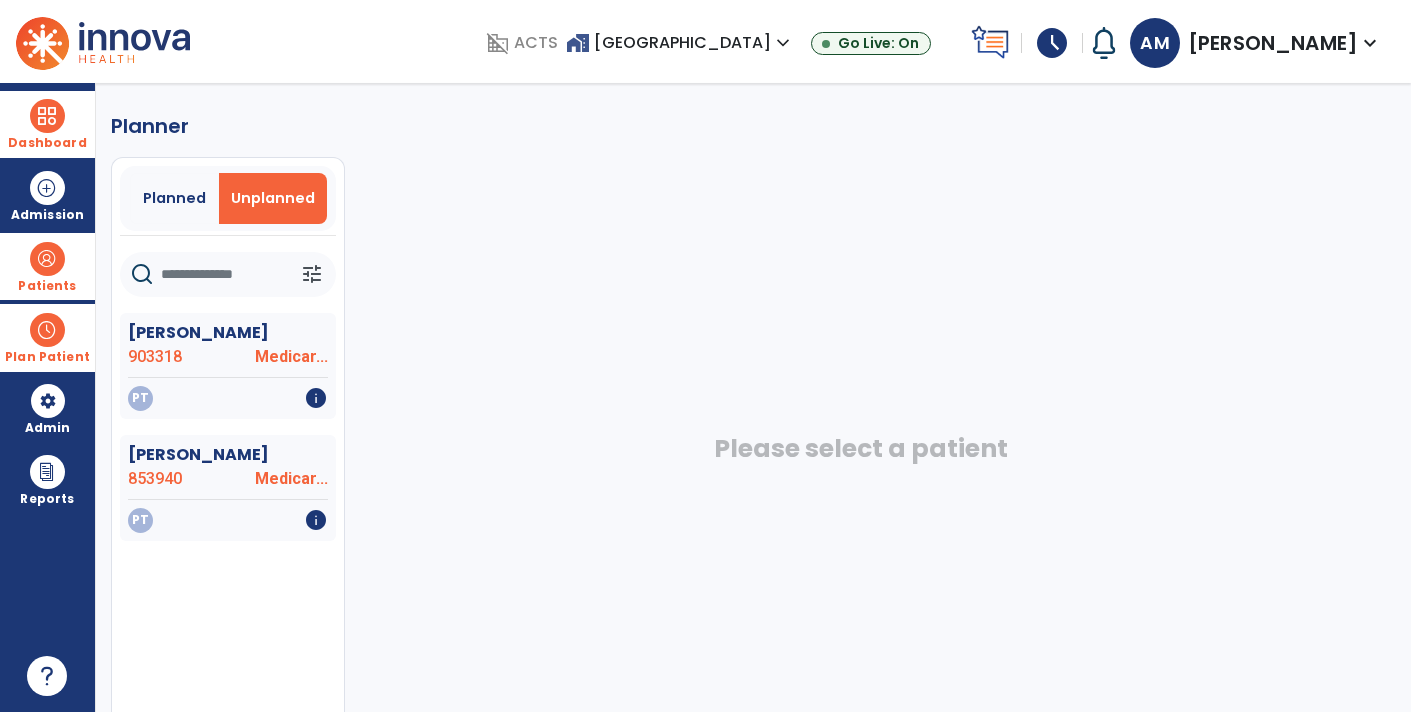 click 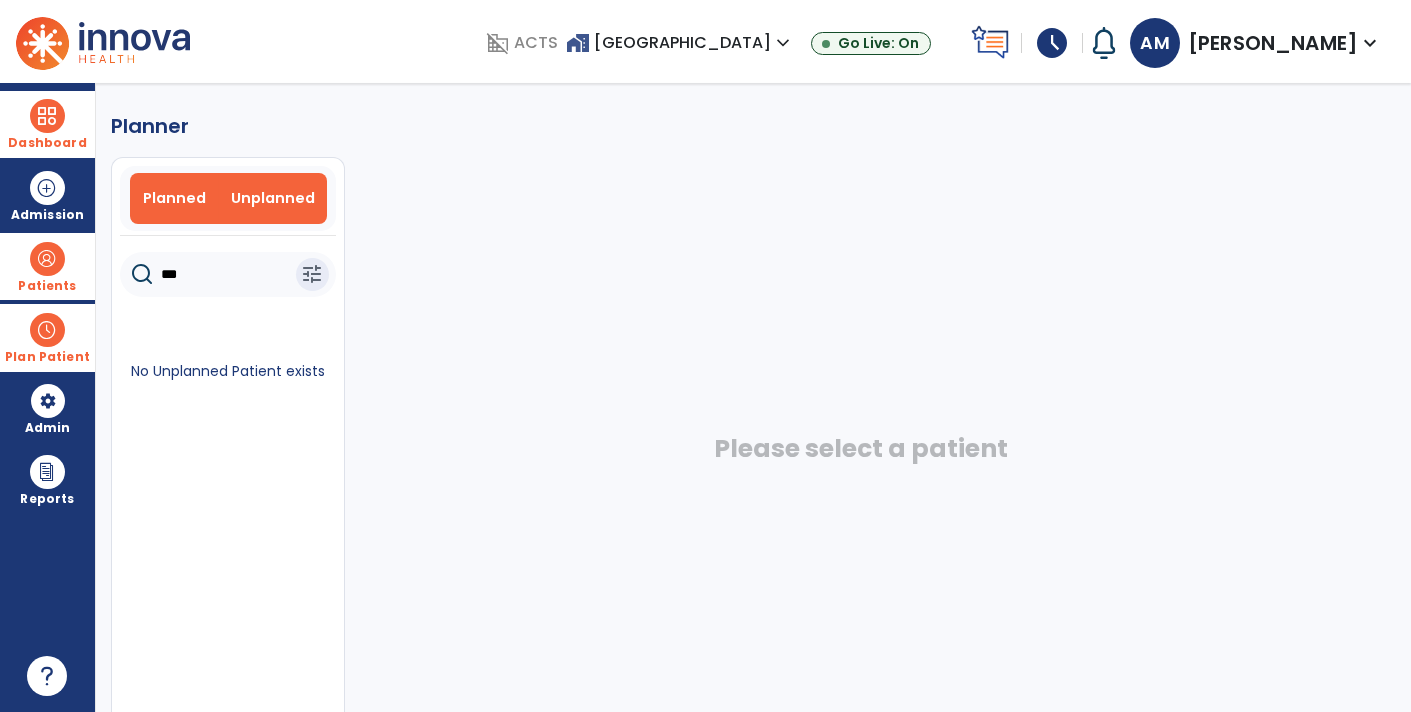 type on "***" 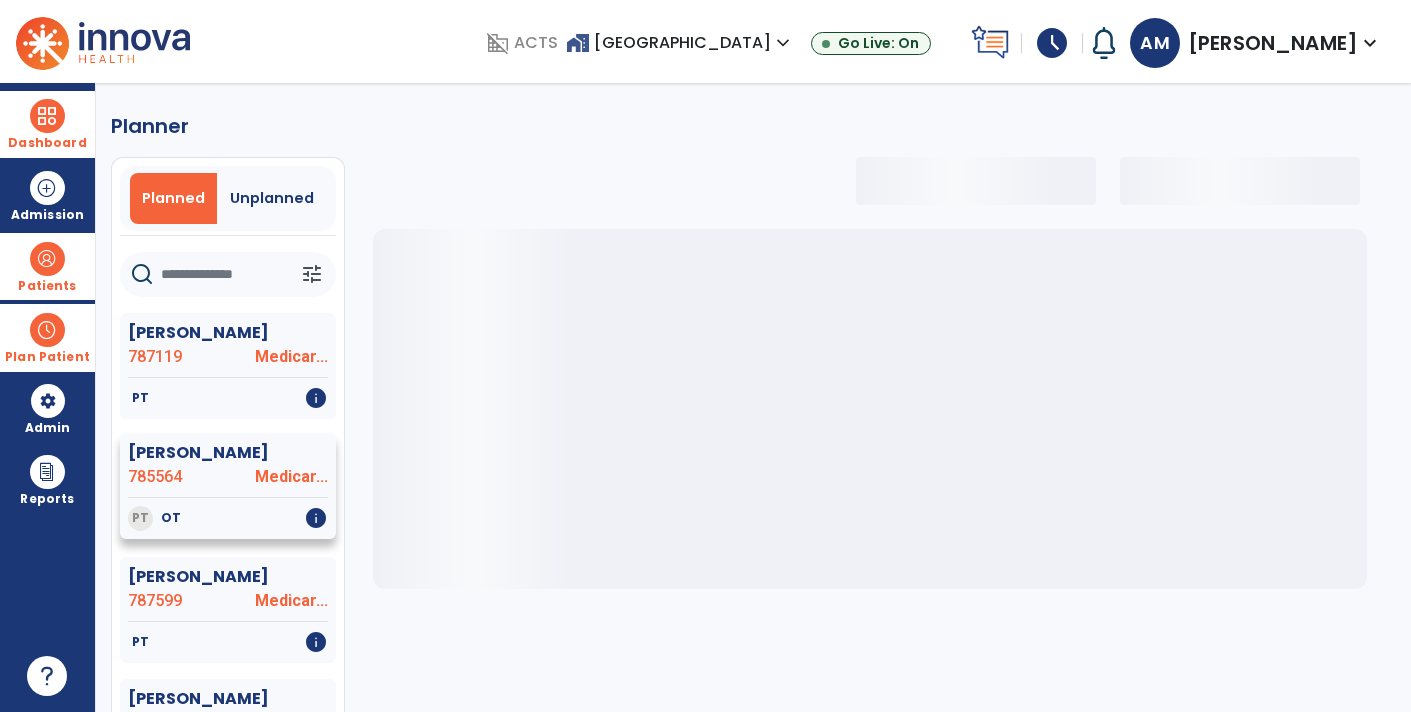 click on "785564" 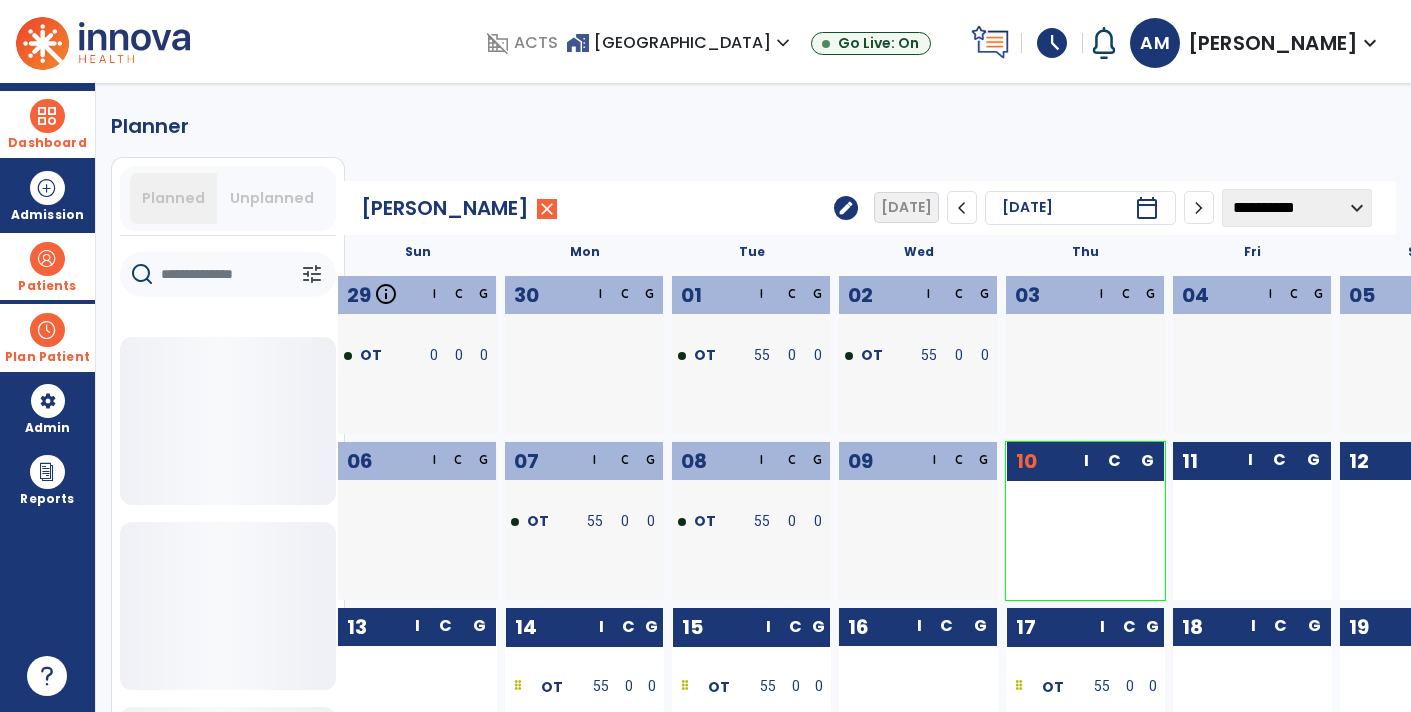 click at bounding box center (47, 116) 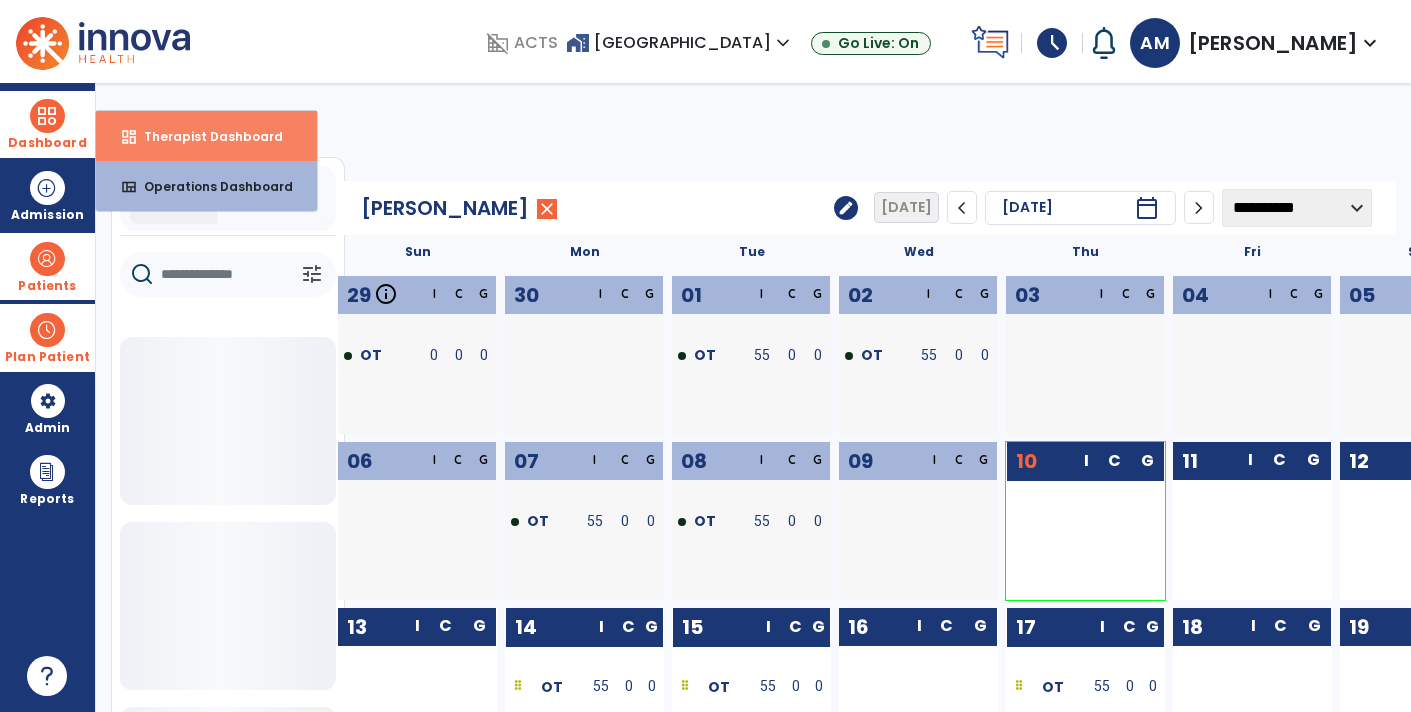 click on "Therapist Dashboard" at bounding box center [205, 136] 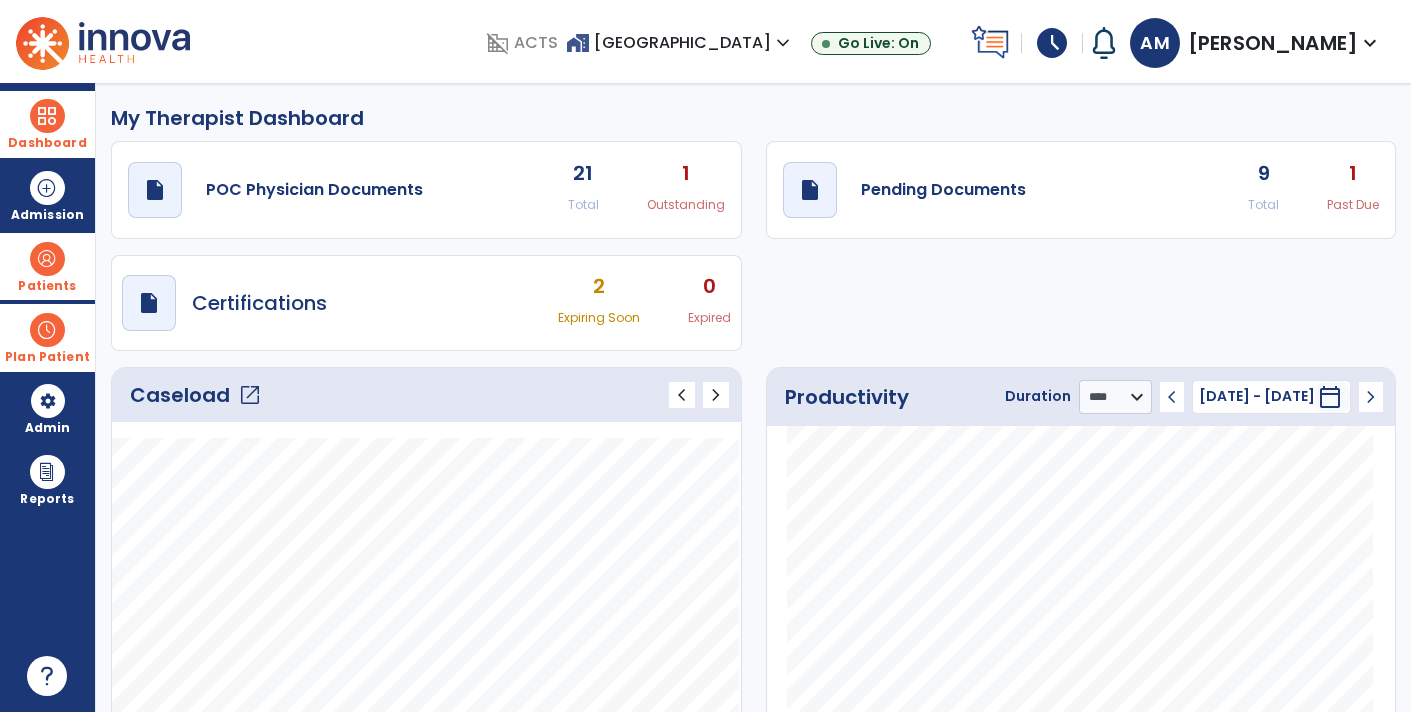 click on "Patients" at bounding box center [47, 286] 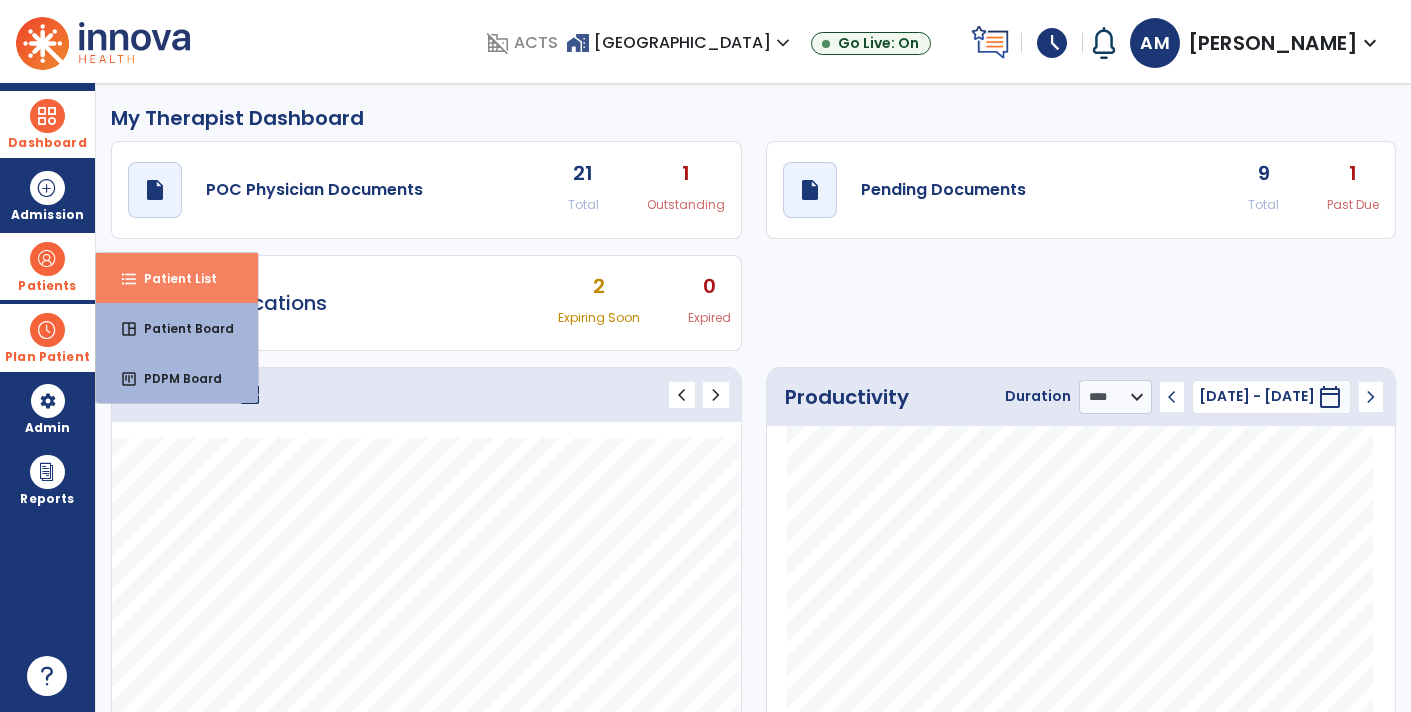 click on "format_list_bulleted  Patient List" at bounding box center [177, 278] 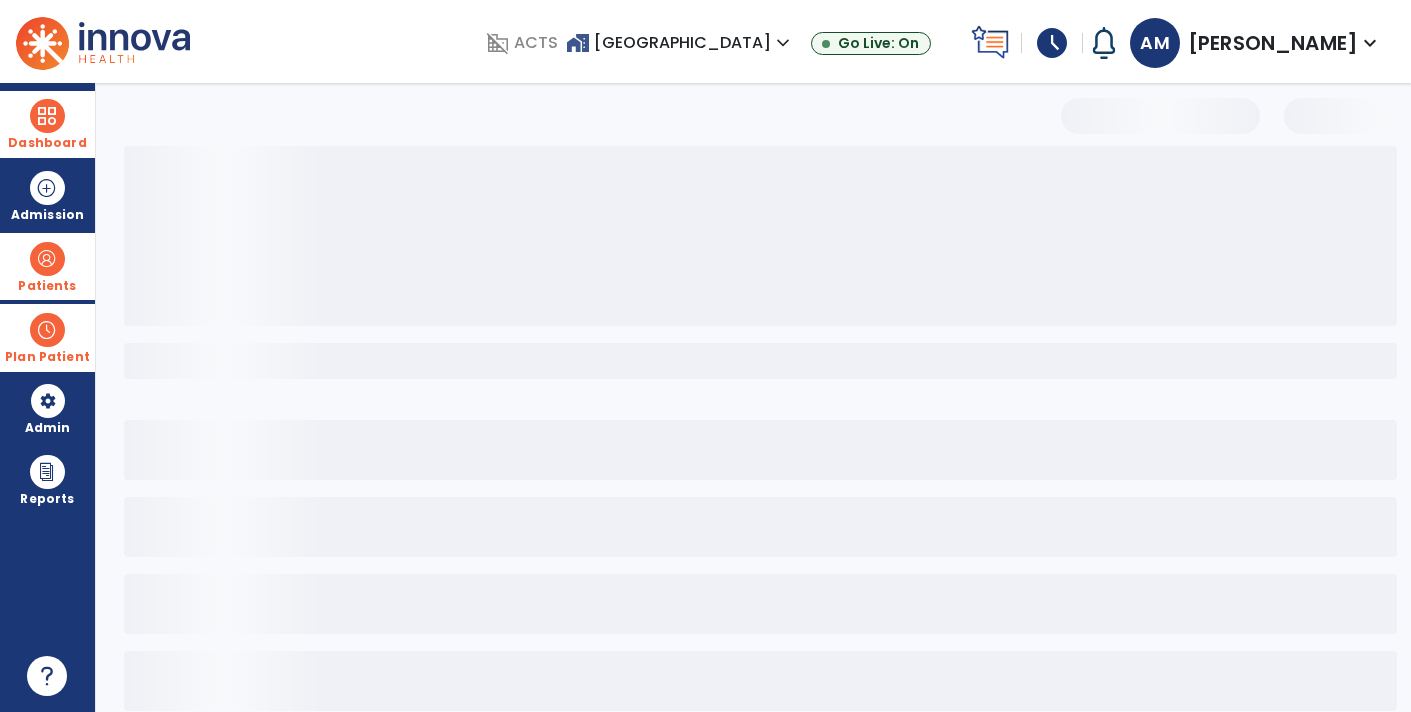 select on "***" 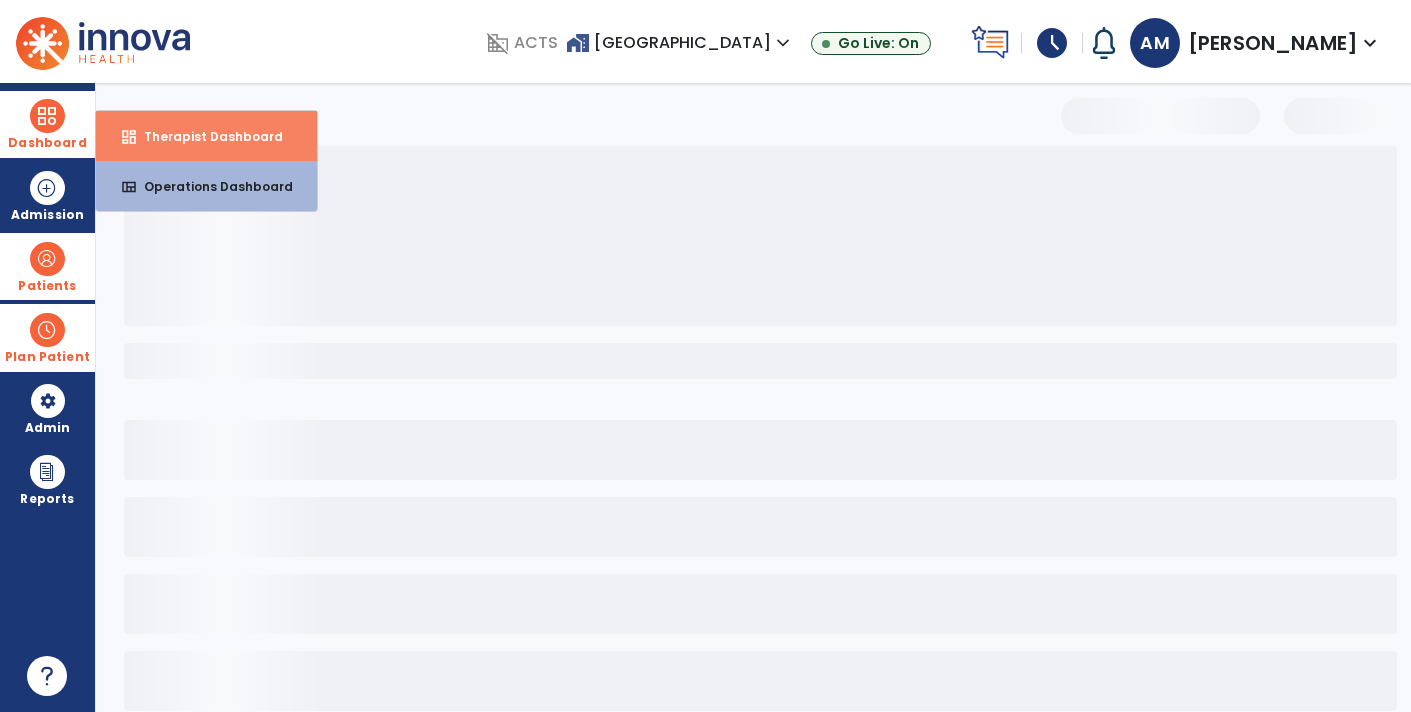 click on "dashboard  Therapist Dashboard" at bounding box center [206, 136] 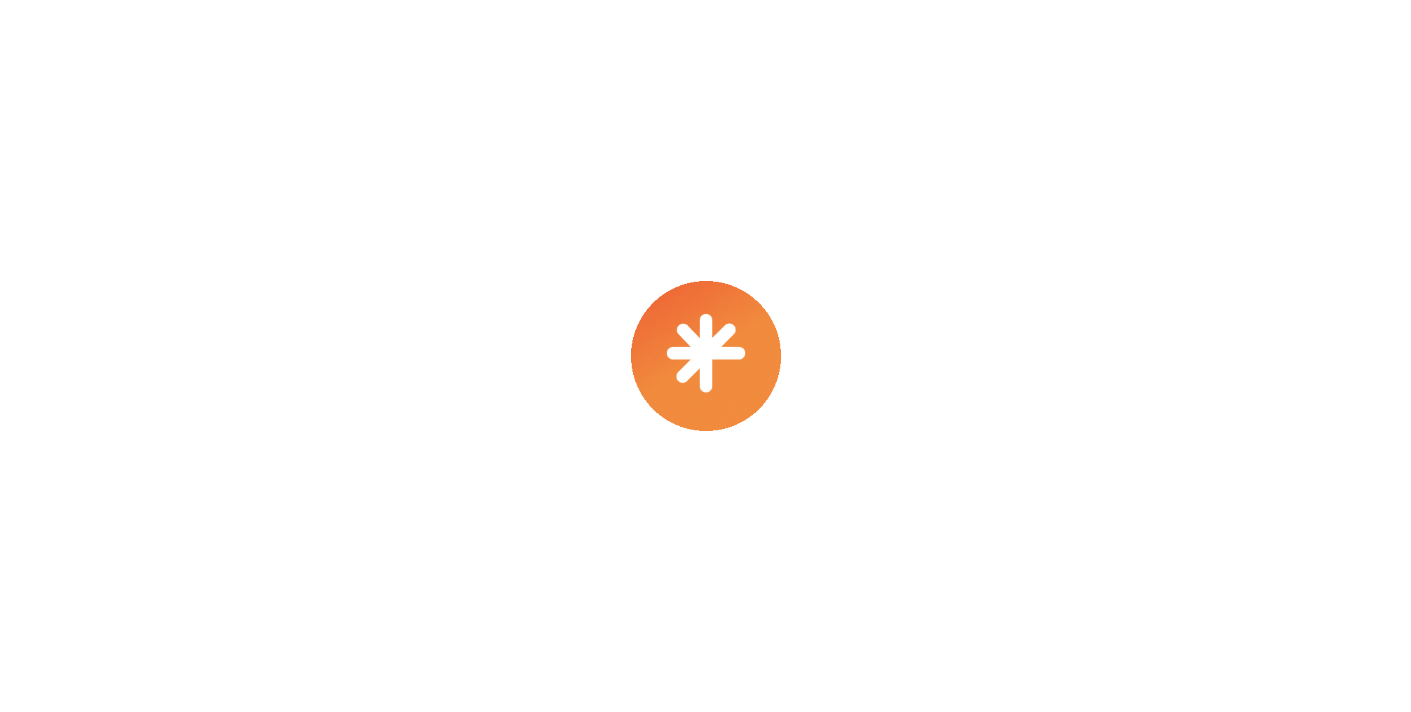 scroll, scrollTop: 0, scrollLeft: 0, axis: both 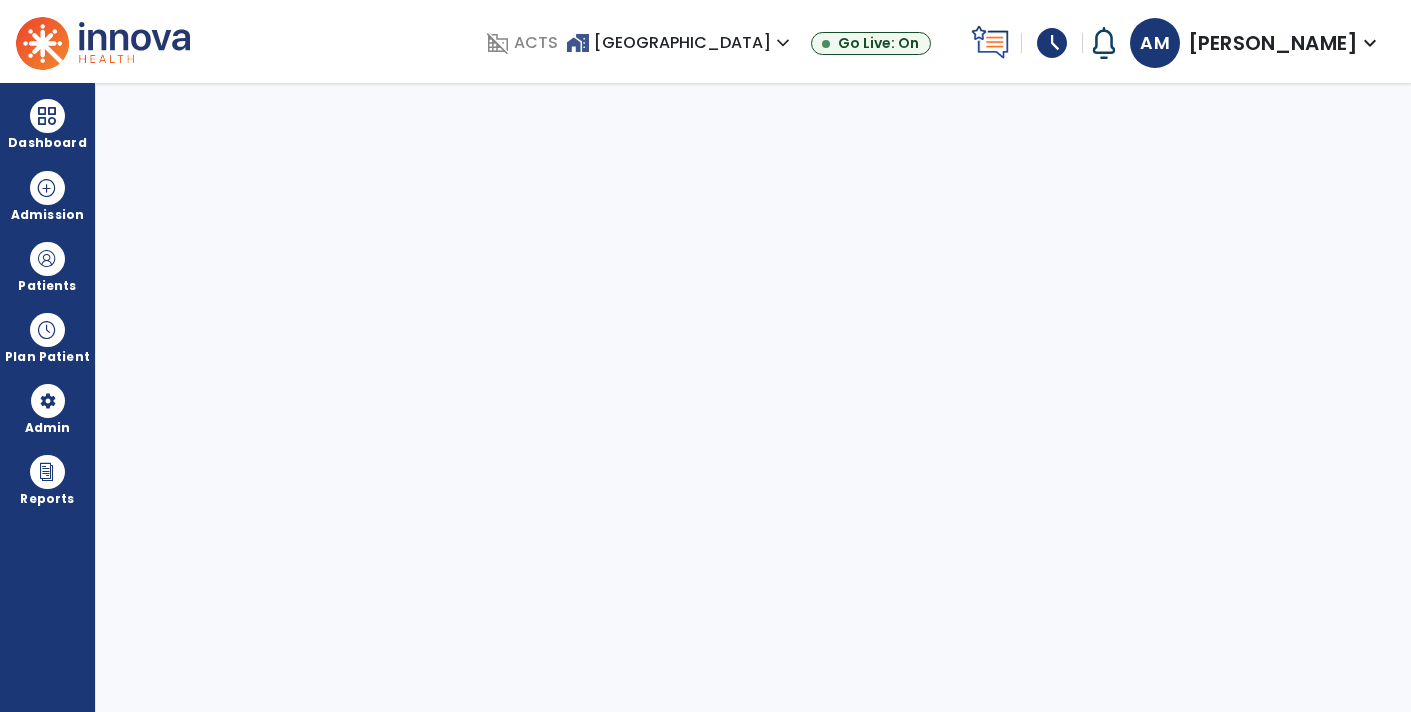 select on "****" 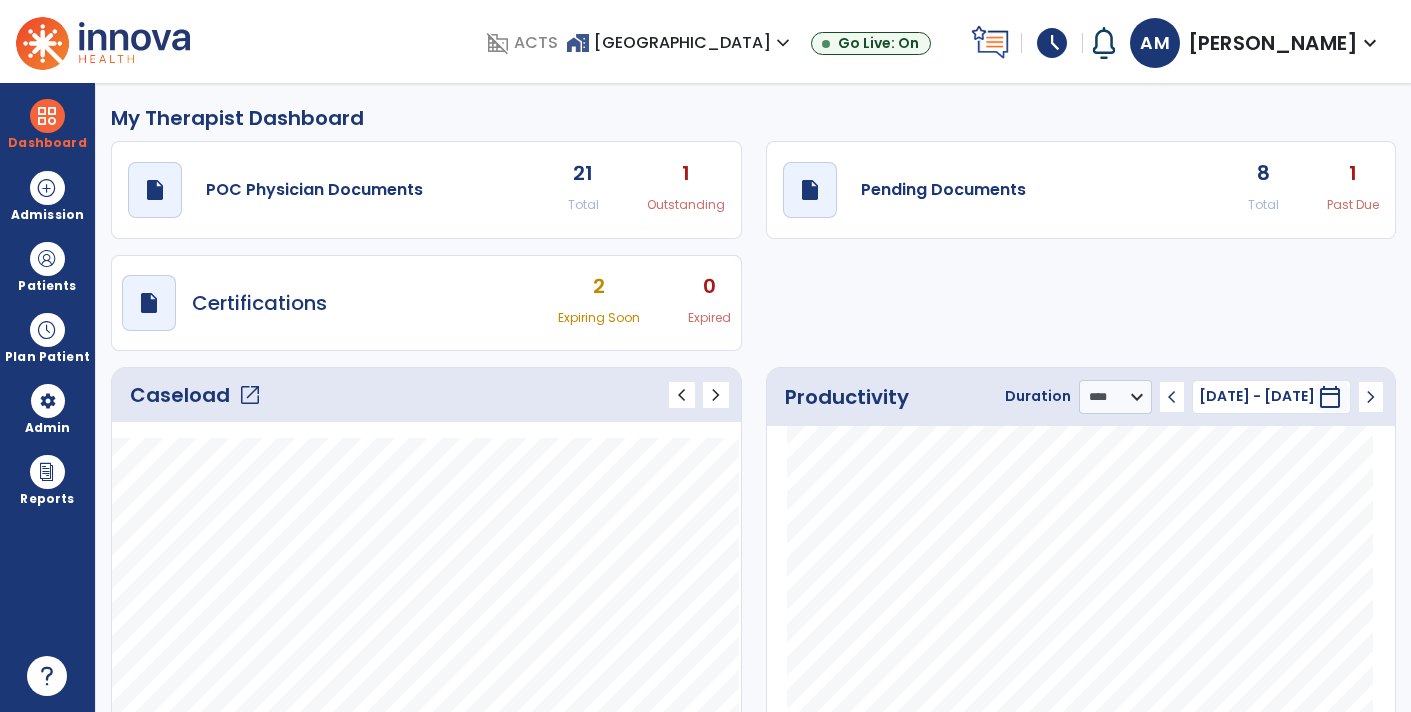 click on "8" 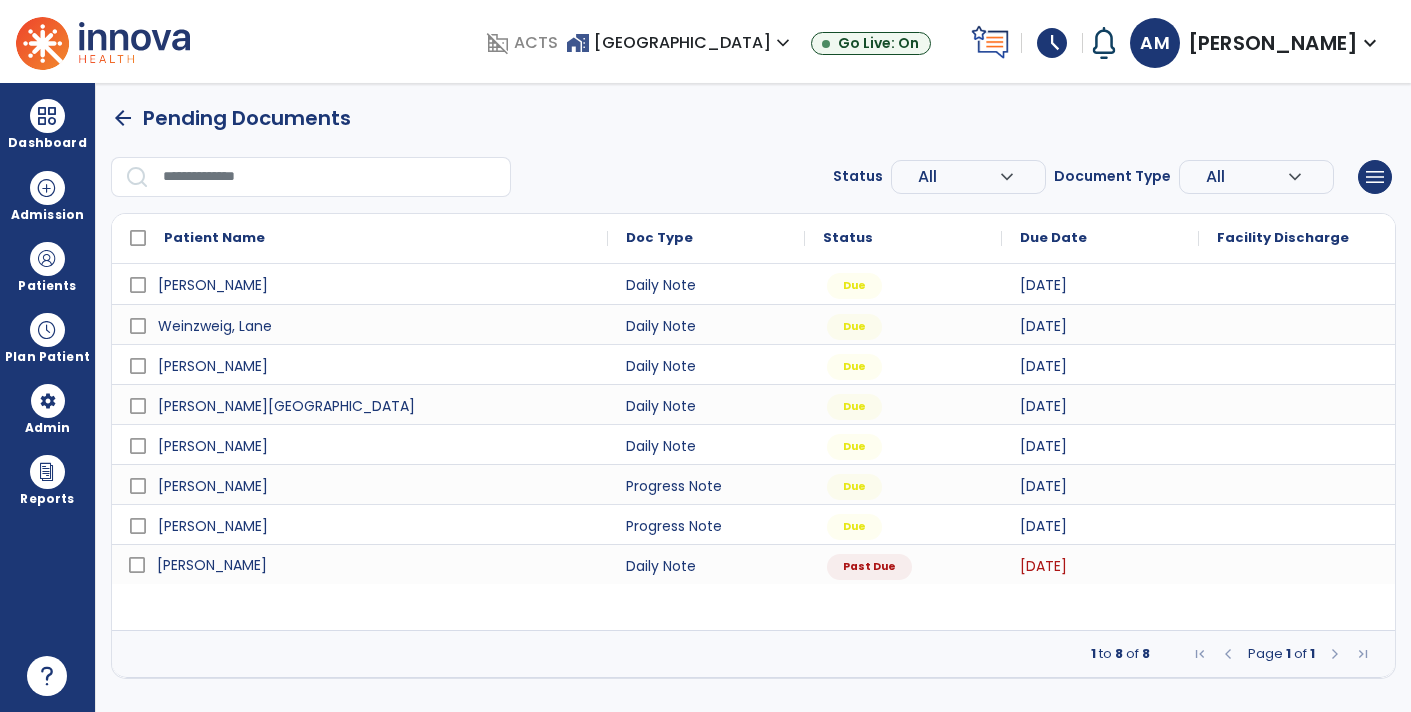 click on "[PERSON_NAME]" at bounding box center [374, 565] 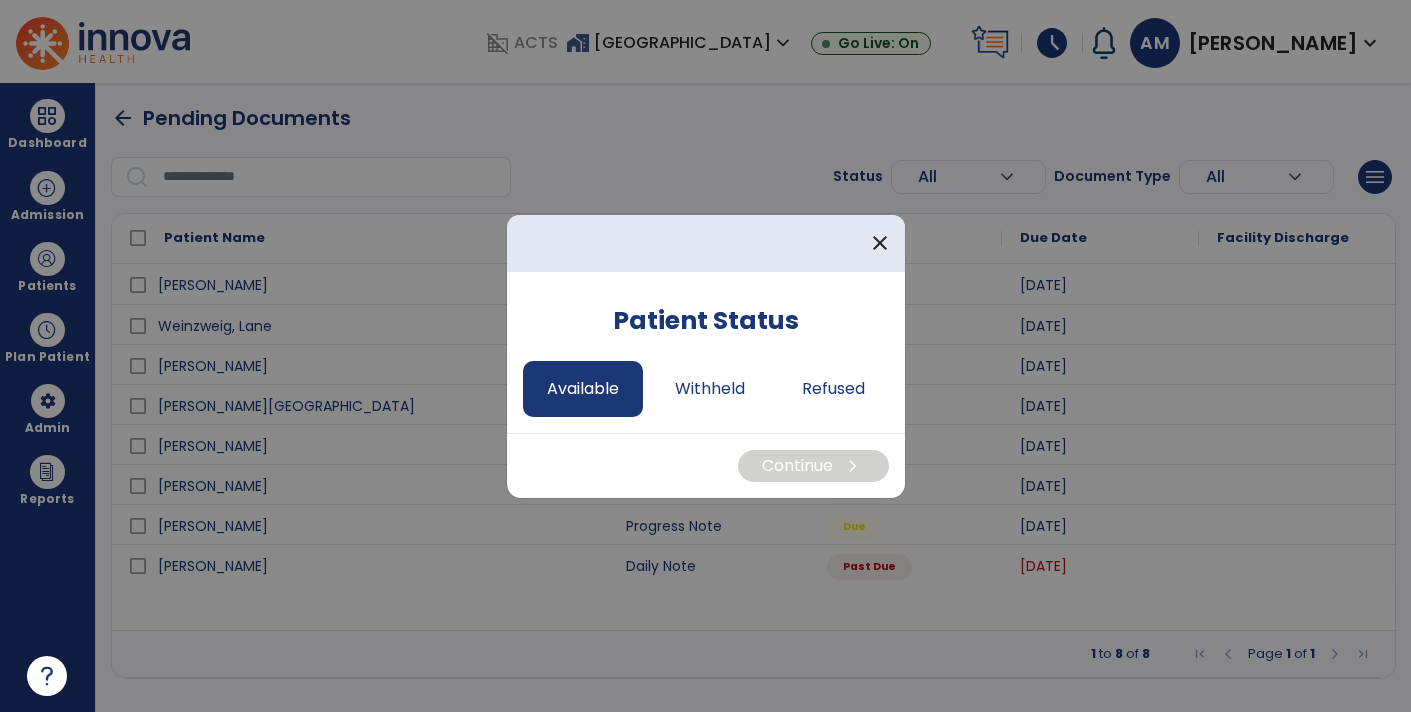 click on "Available" at bounding box center [583, 389] 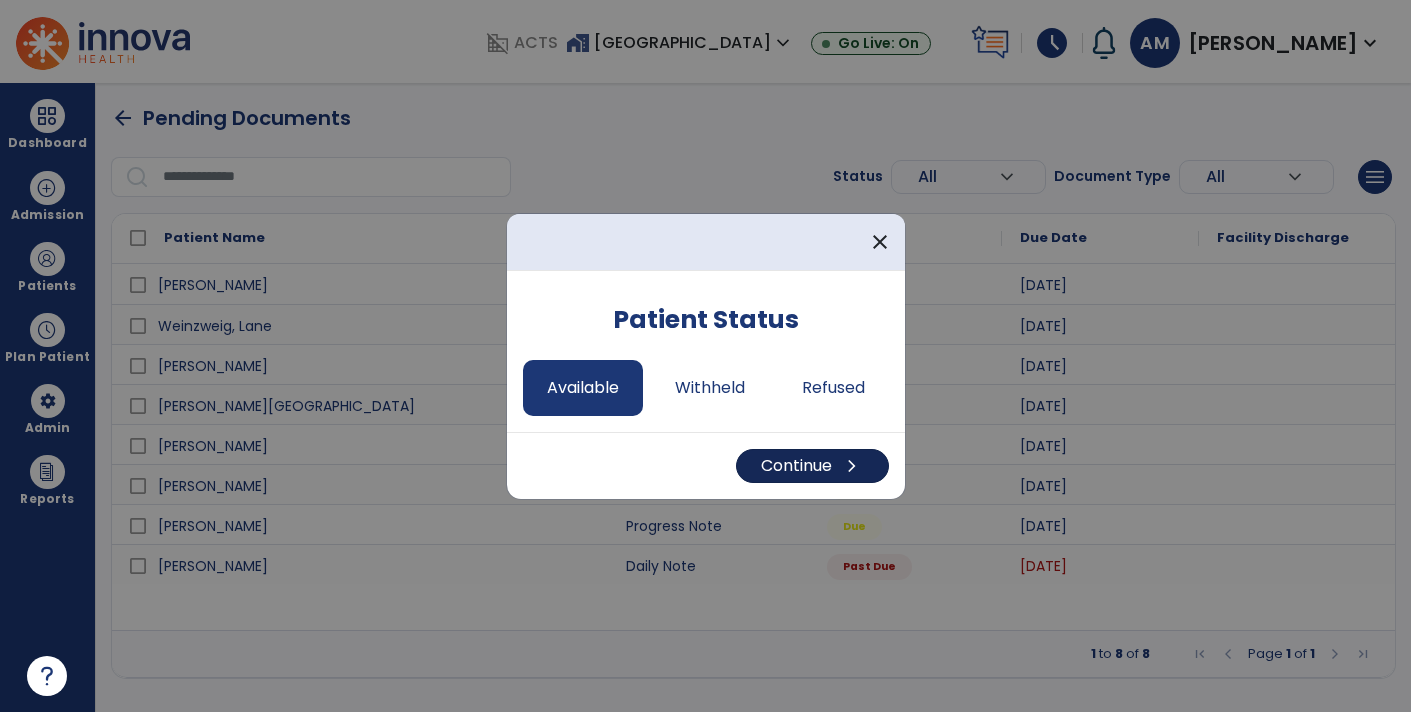 click on "Continue   chevron_right" at bounding box center (812, 466) 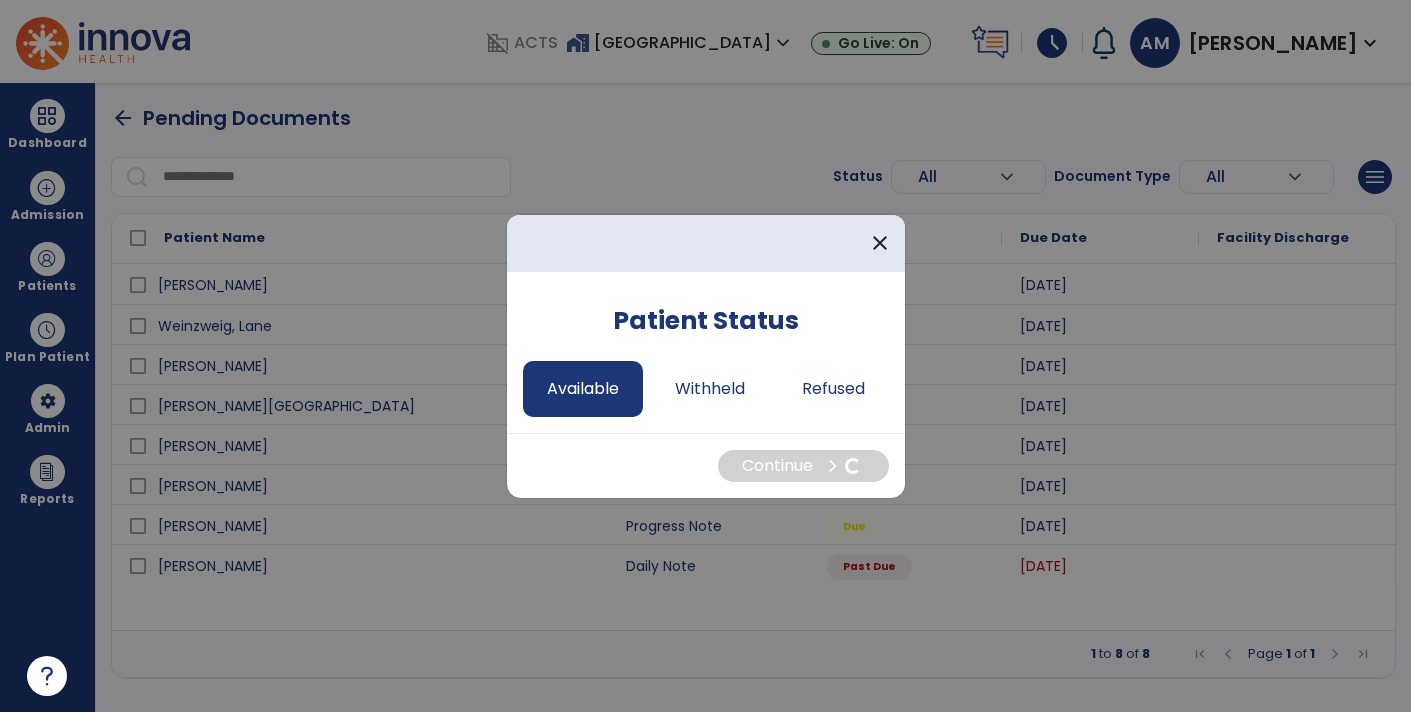 select on "*" 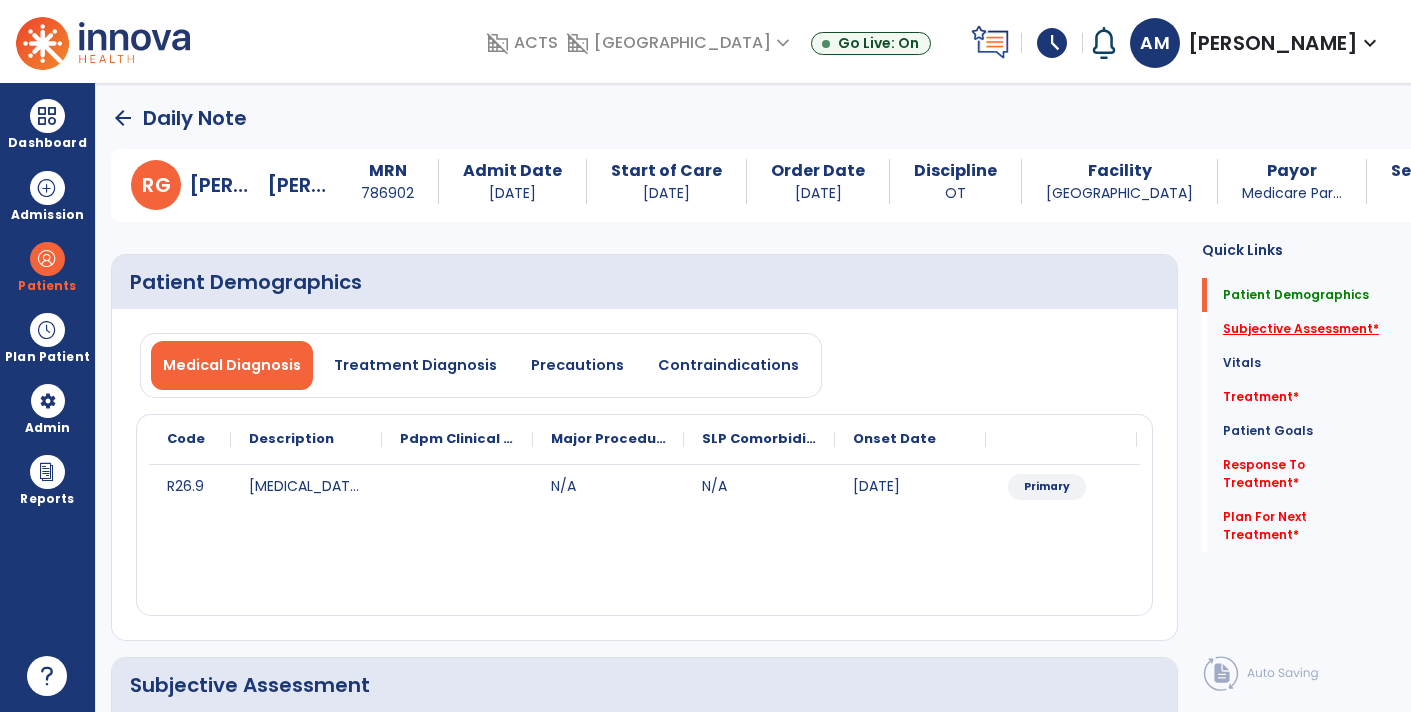 click on "Subjective Assessment   *" 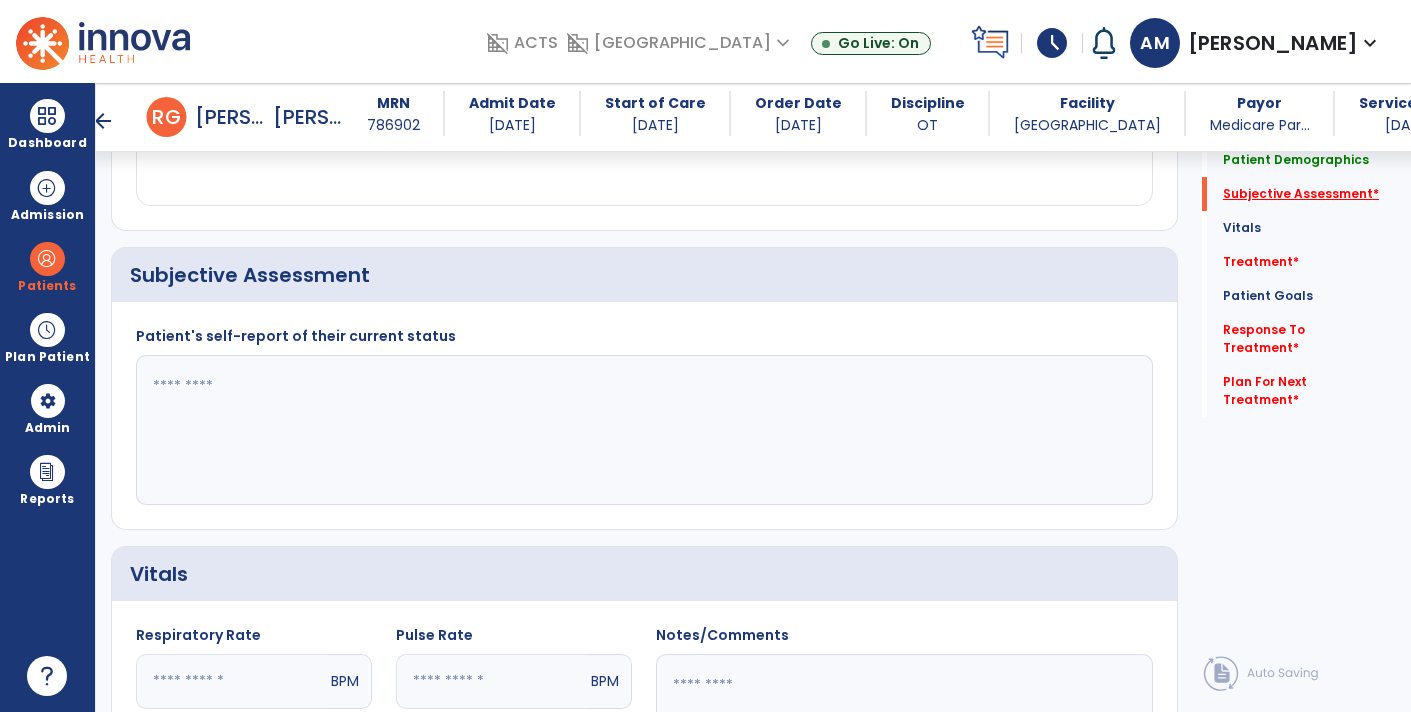 scroll, scrollTop: 399, scrollLeft: 0, axis: vertical 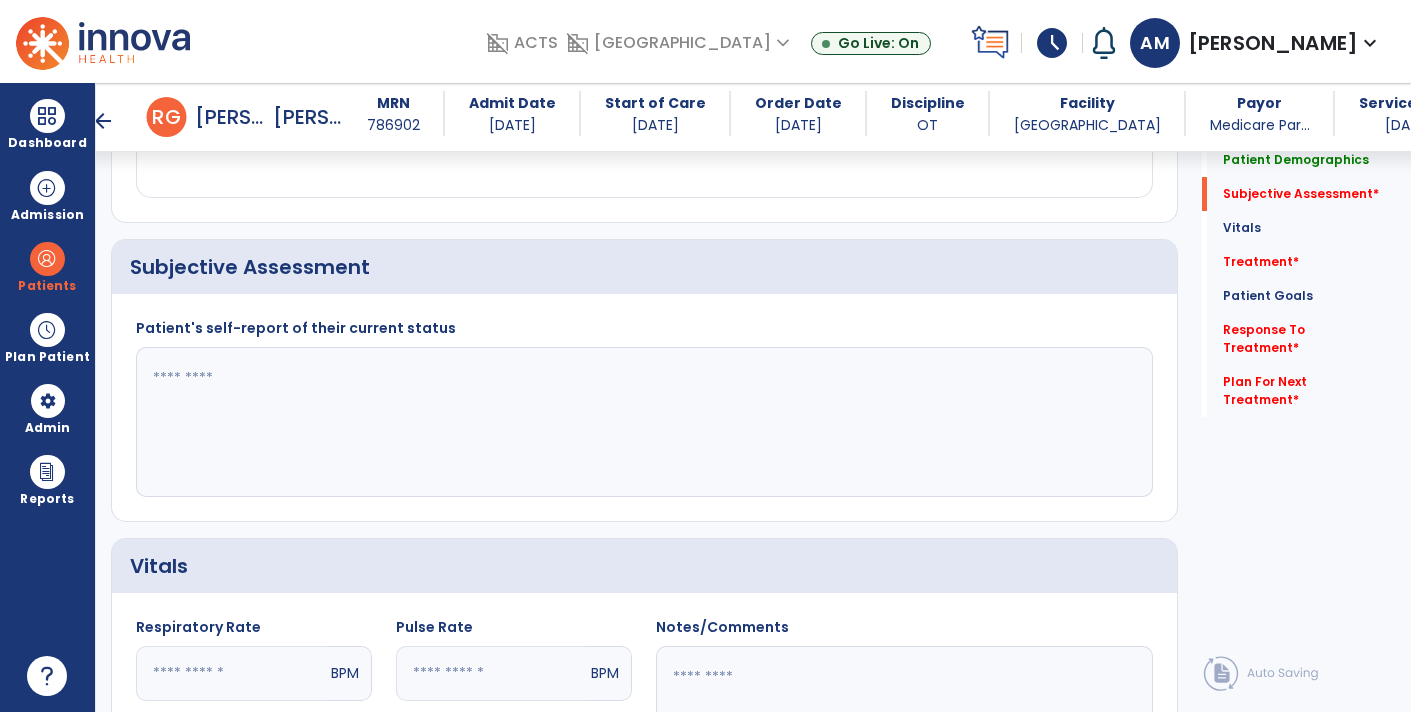 click 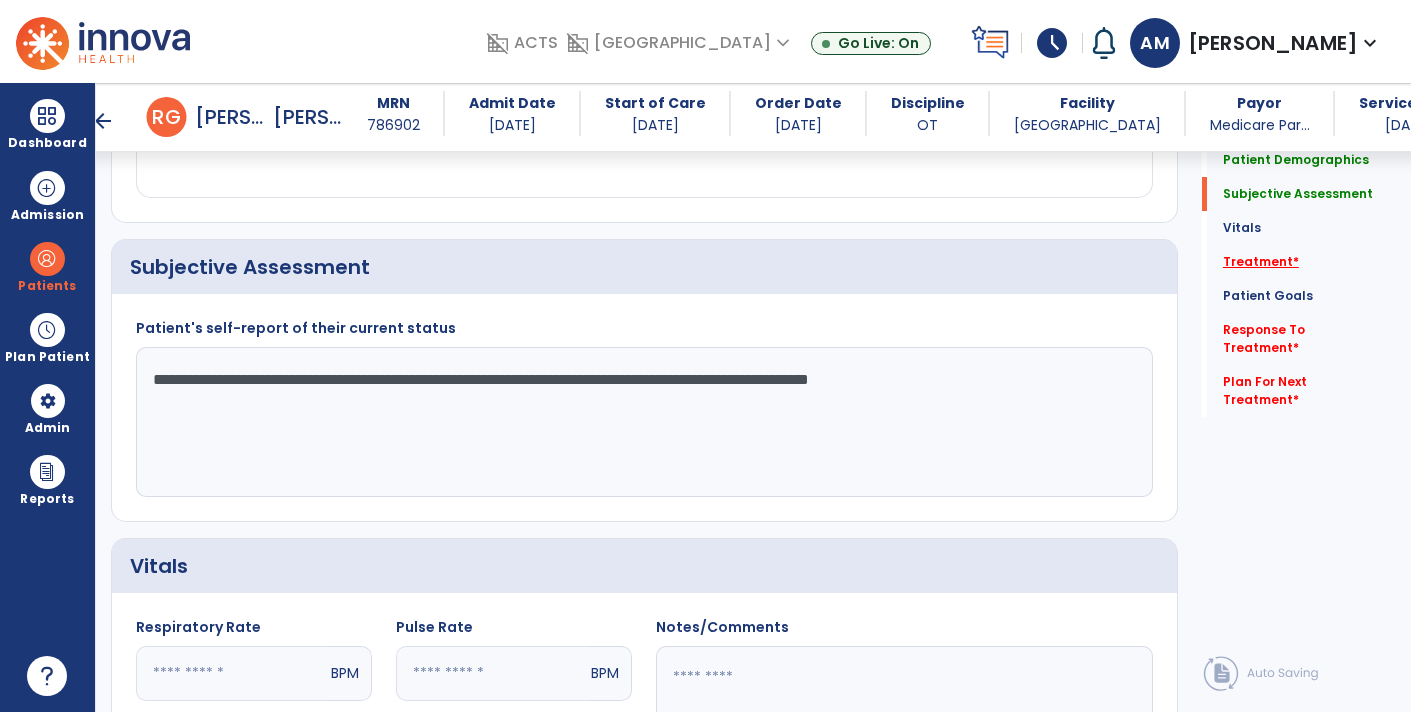 type on "**********" 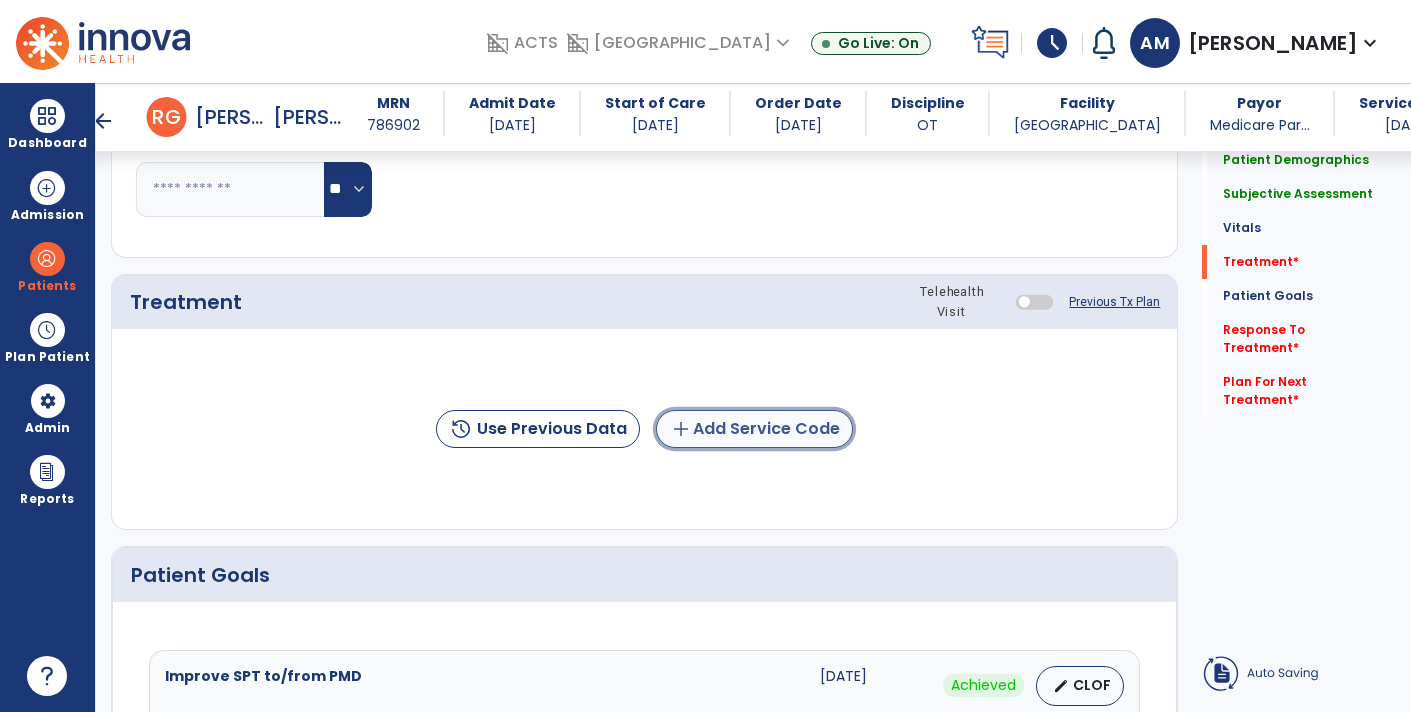 click on "add  Add Service Code" 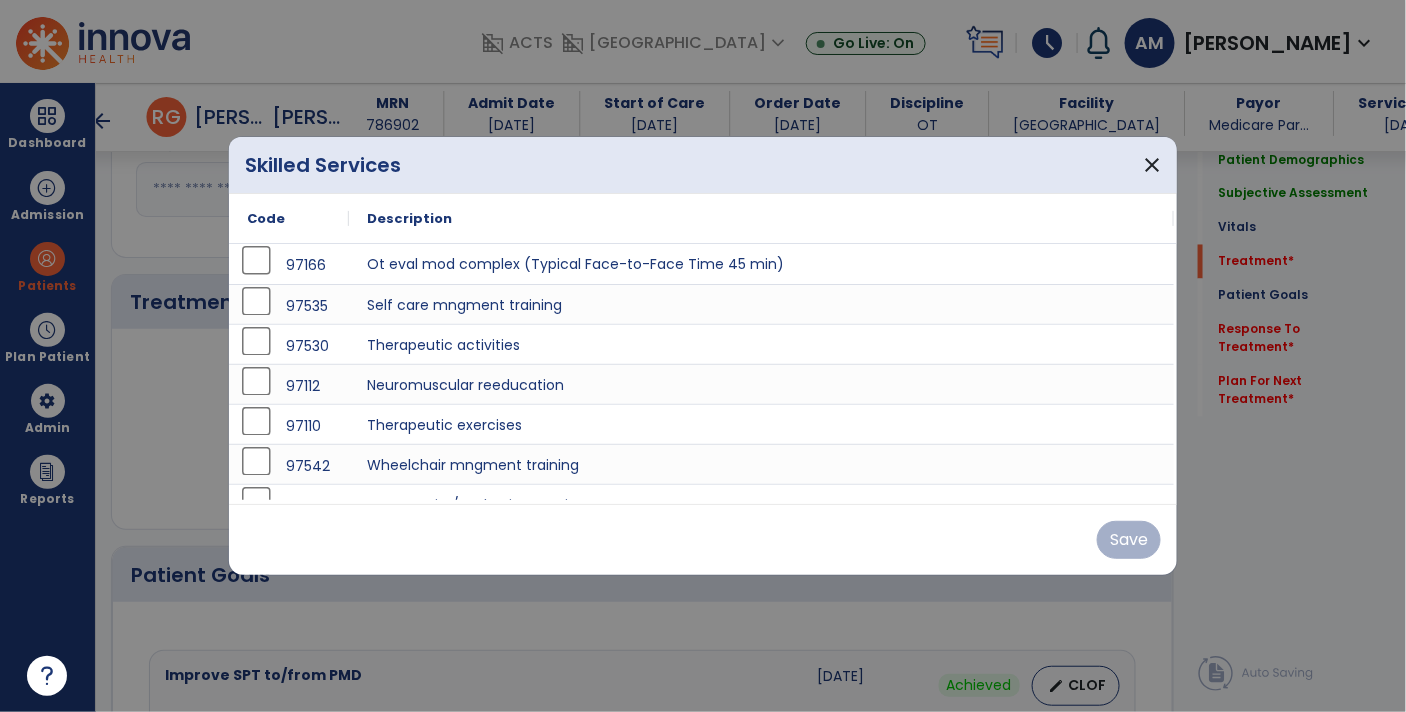 scroll, scrollTop: 1085, scrollLeft: 0, axis: vertical 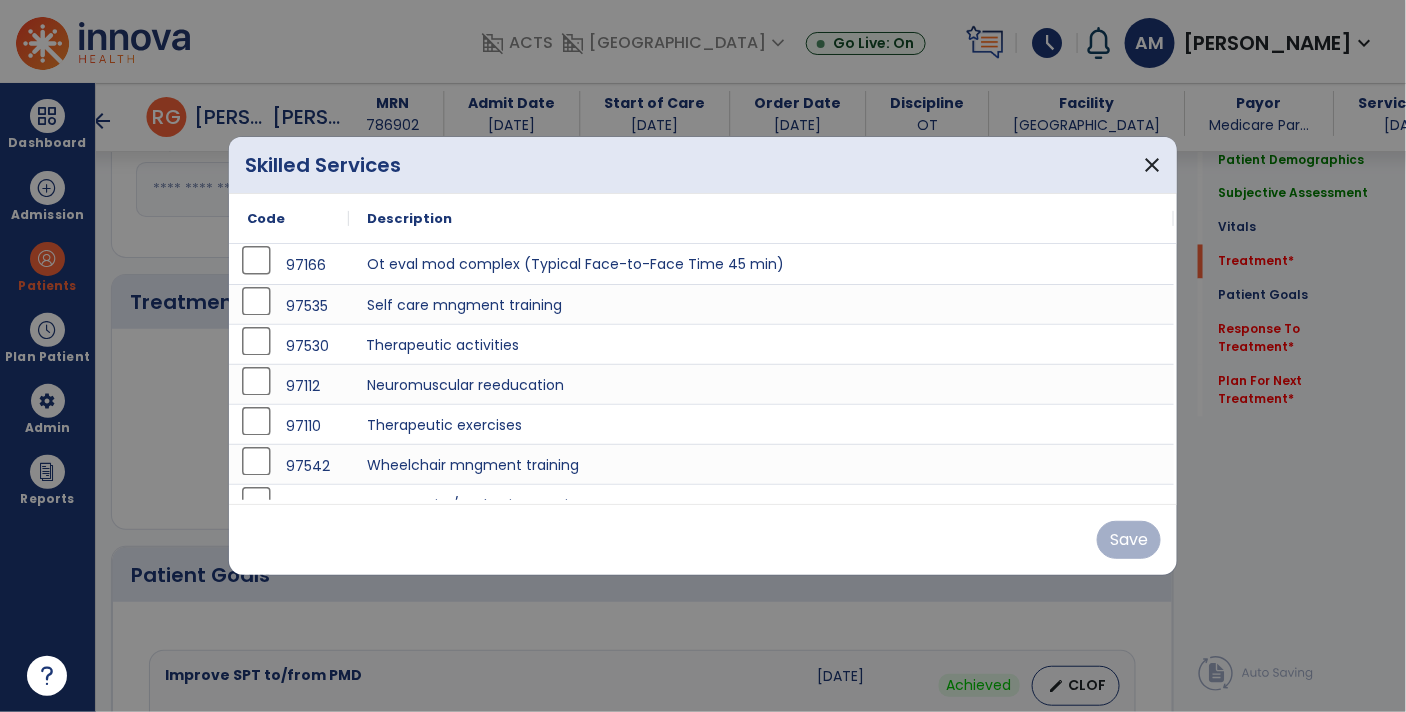 click on "Therapeutic activities" at bounding box center (761, 344) 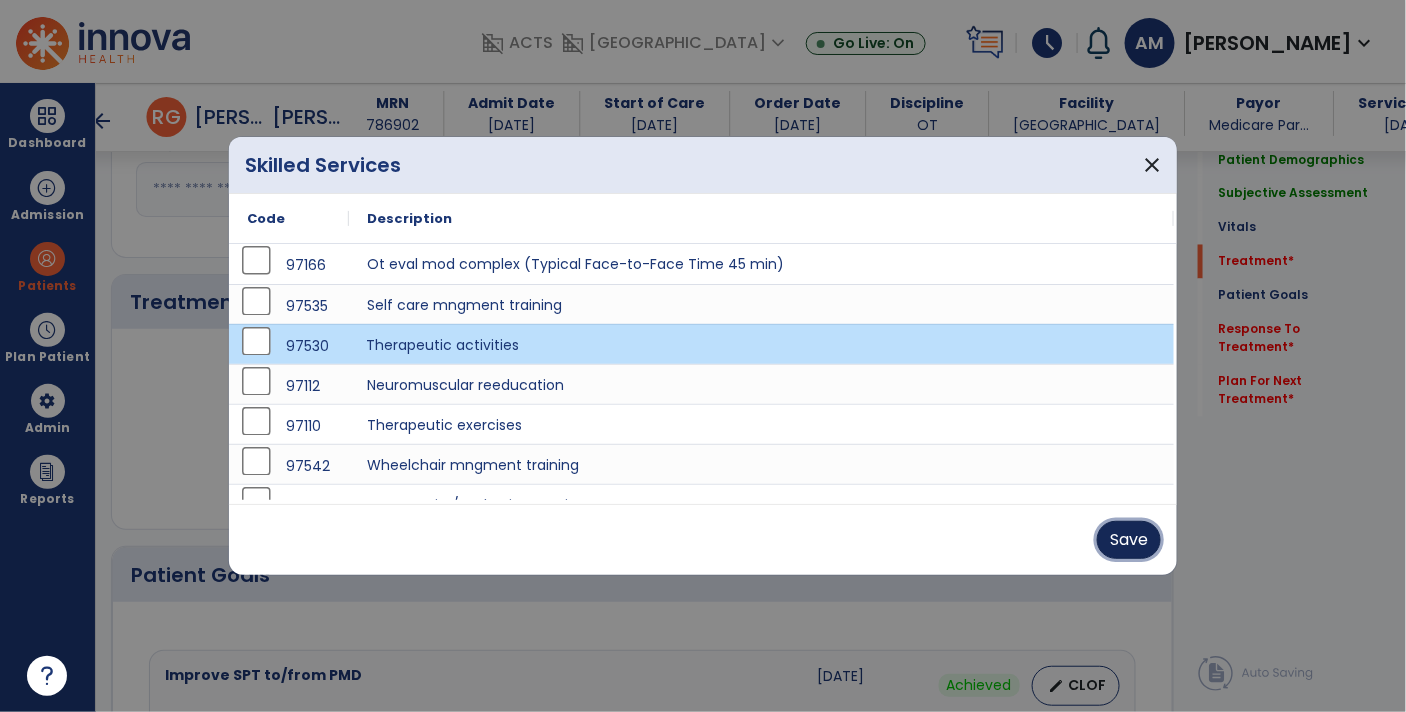 click on "Save" at bounding box center (1129, 540) 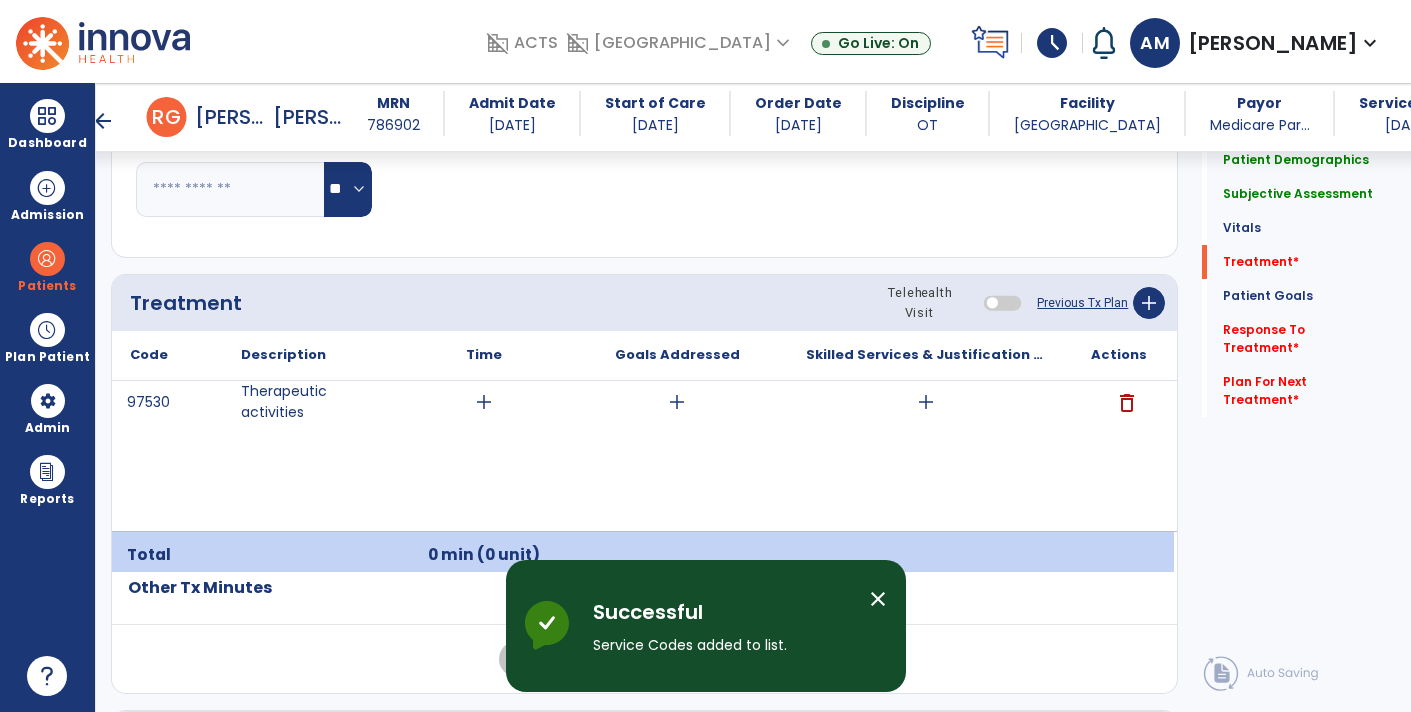 click on "add" at bounding box center [926, 402] 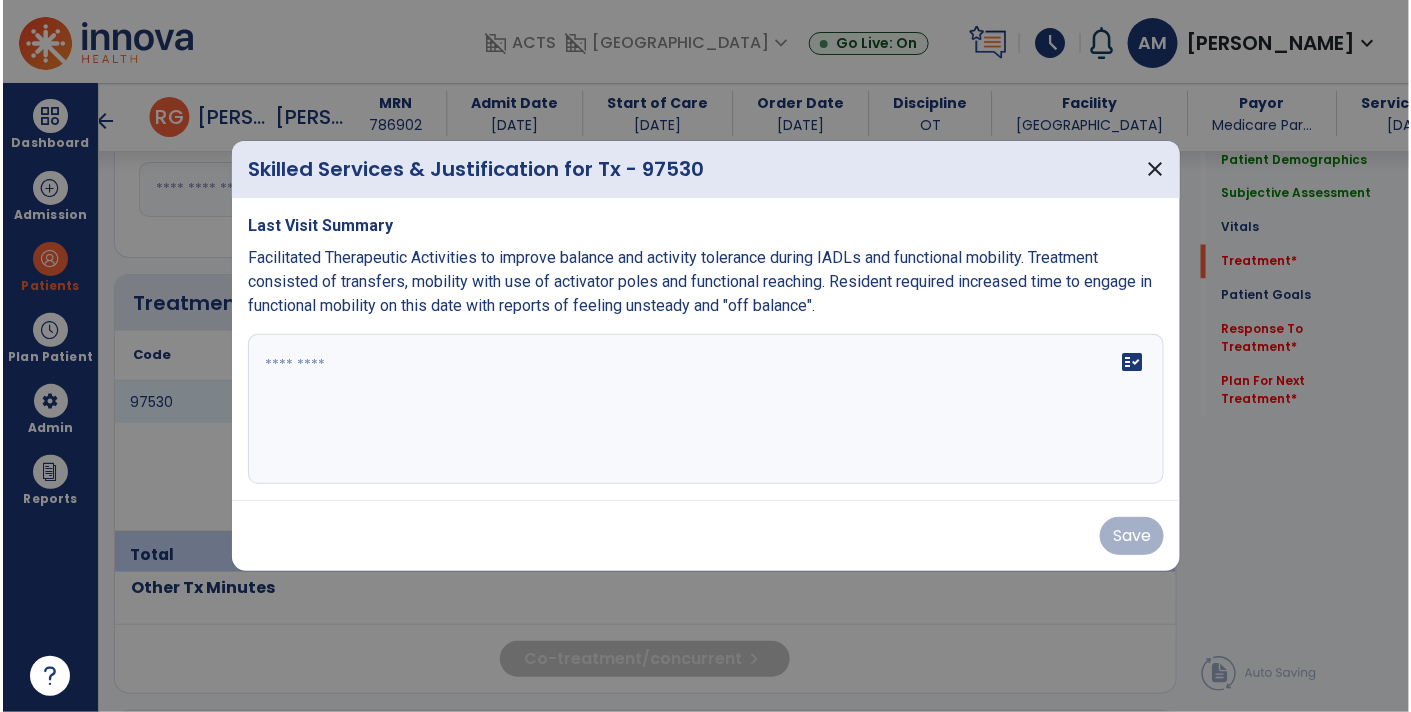 scroll, scrollTop: 1085, scrollLeft: 0, axis: vertical 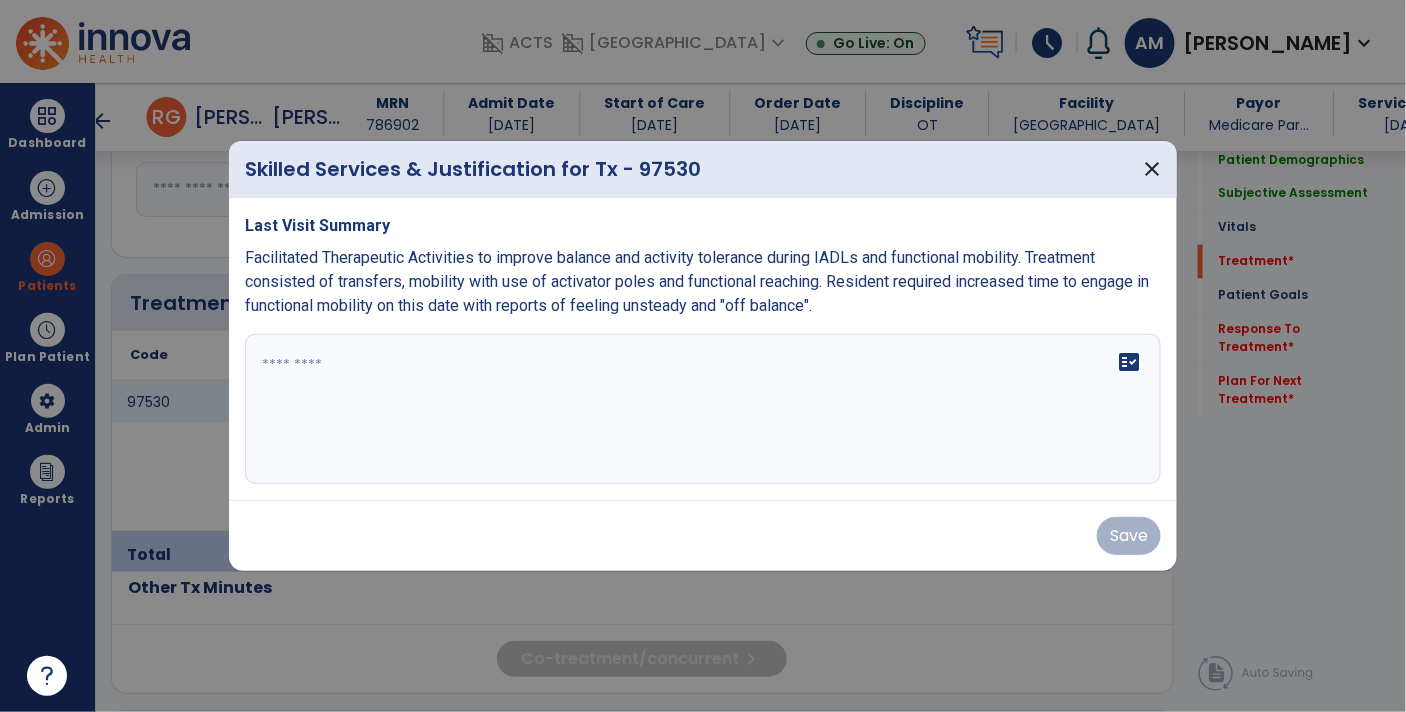 click at bounding box center (703, 409) 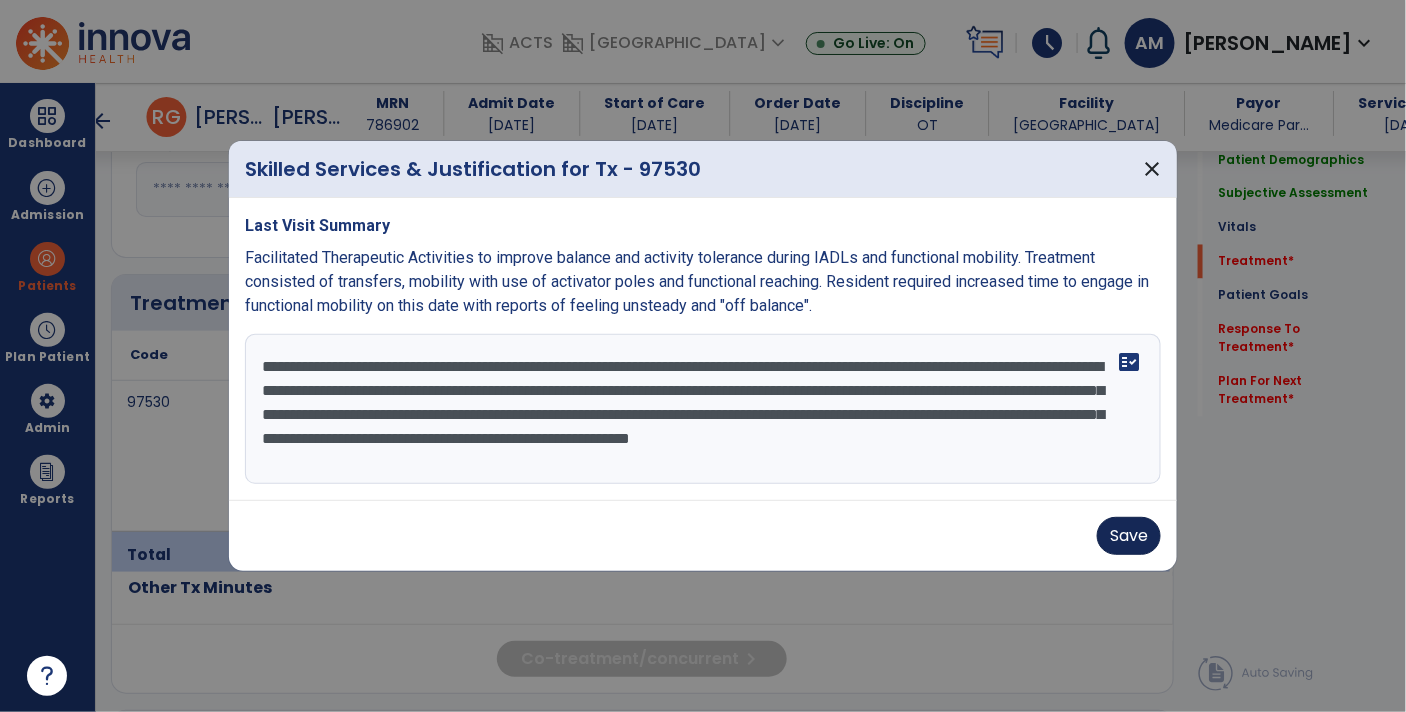 type on "**********" 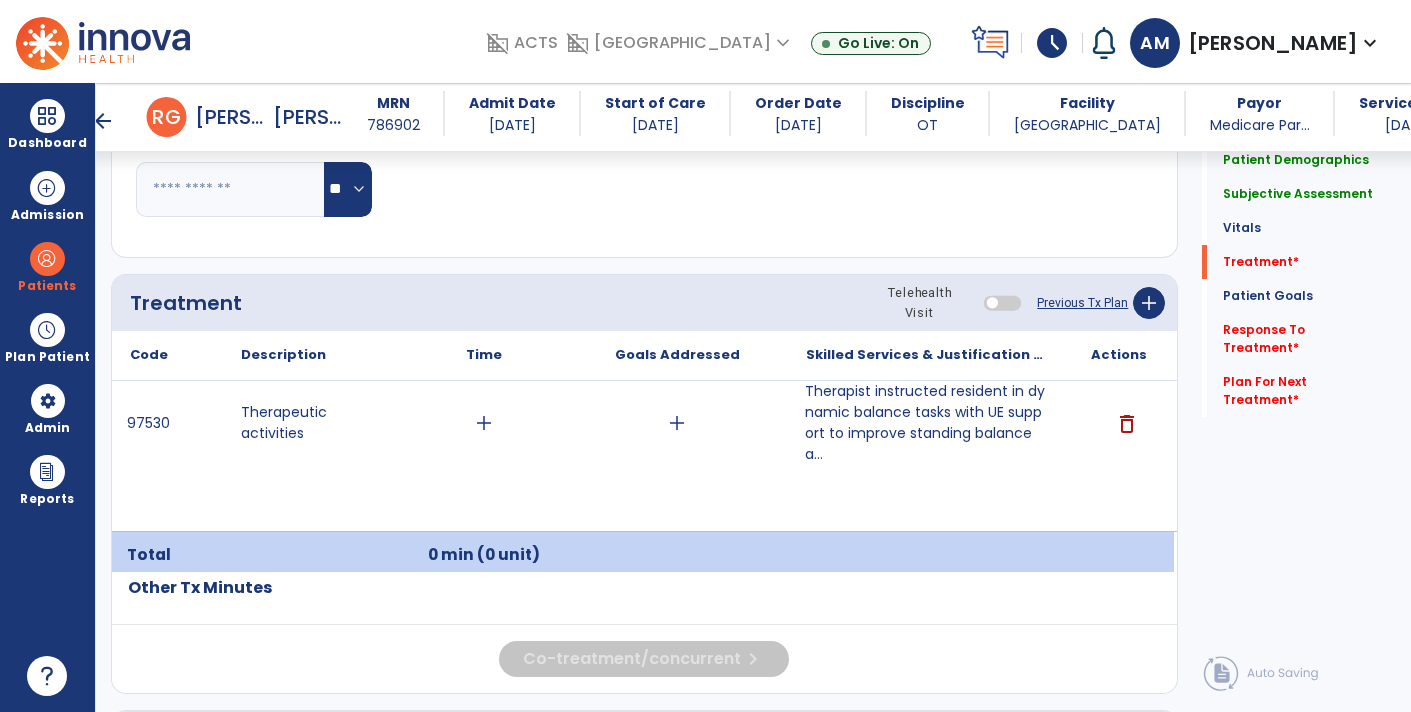 click on "add" at bounding box center [484, 423] 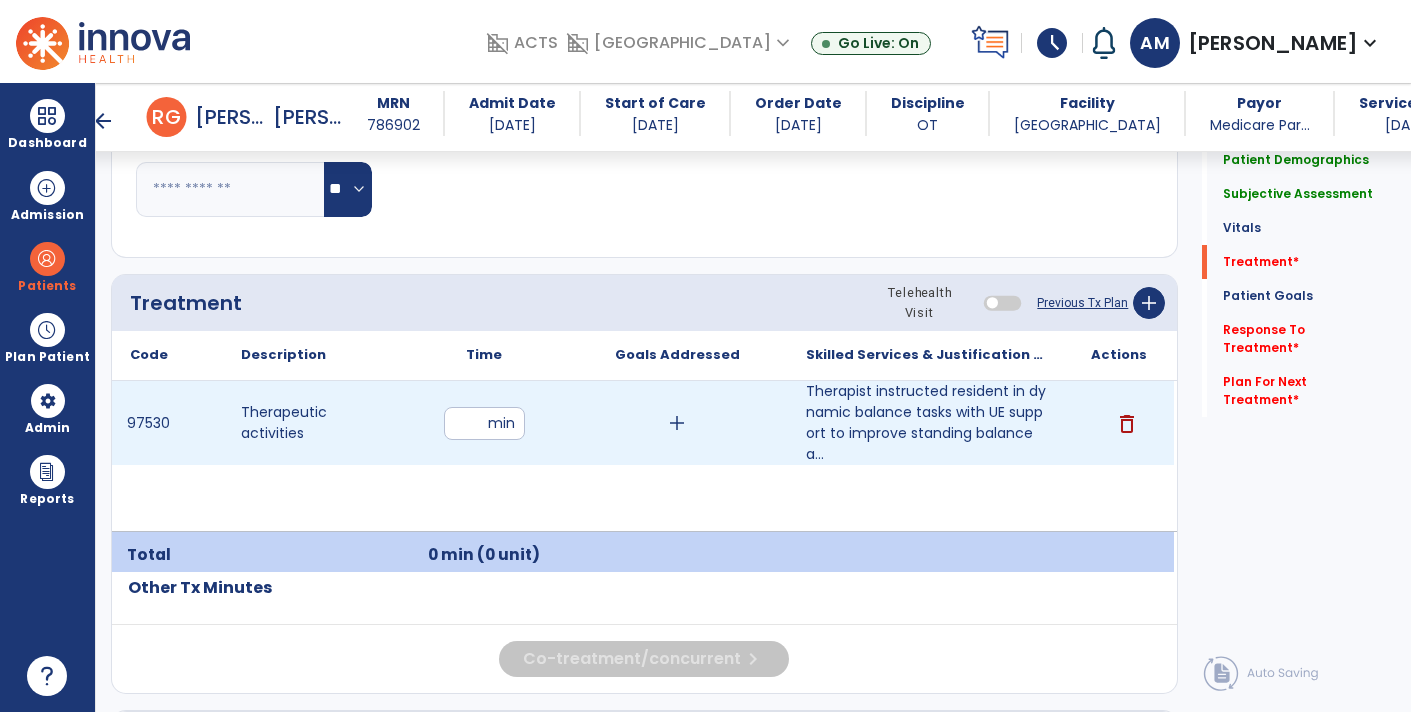 type on "**" 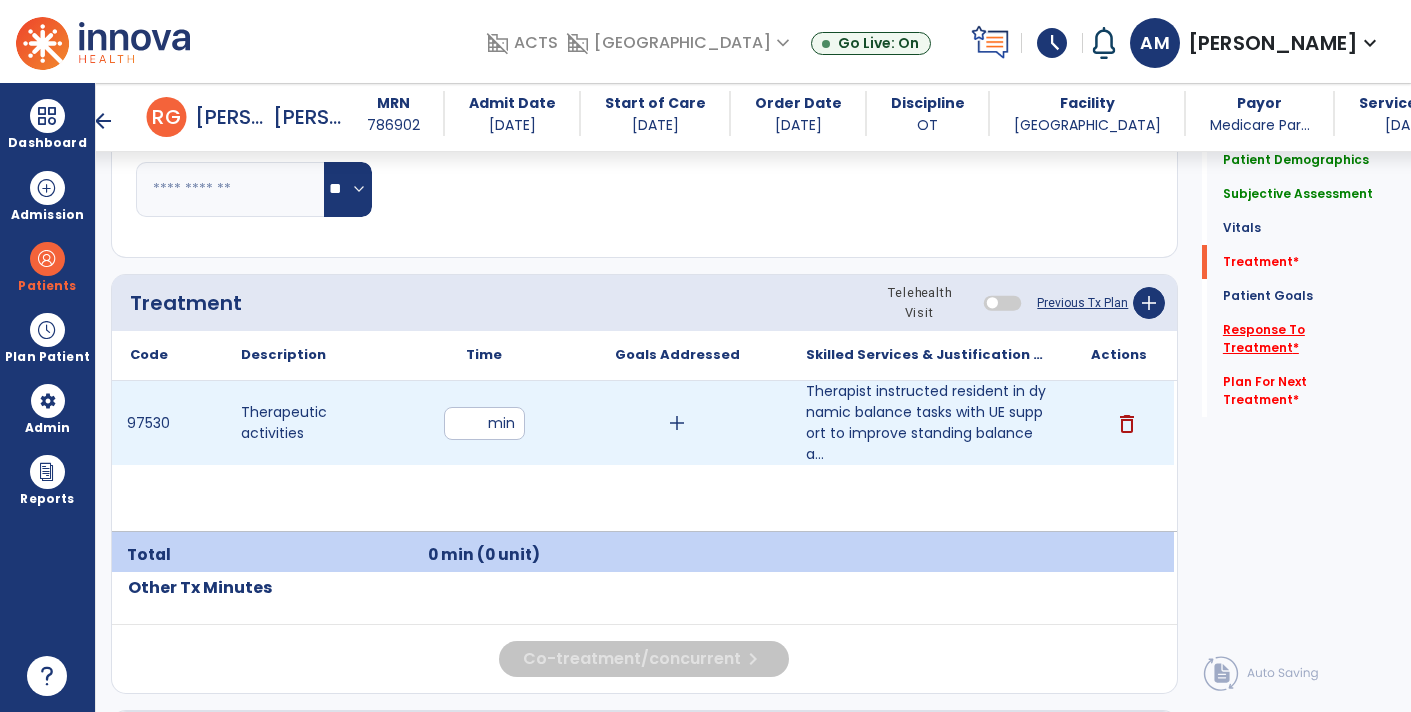 click on "Response To Treatment   *" 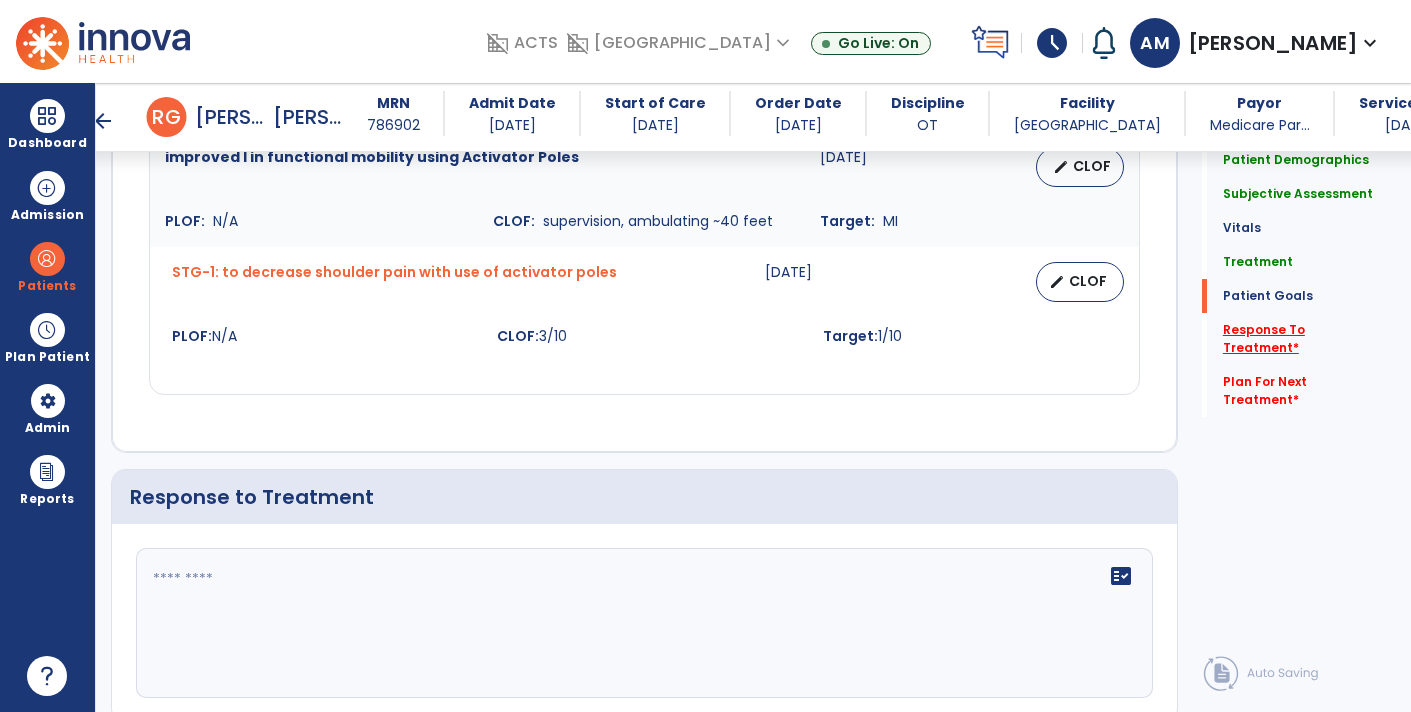 scroll, scrollTop: 2706, scrollLeft: 0, axis: vertical 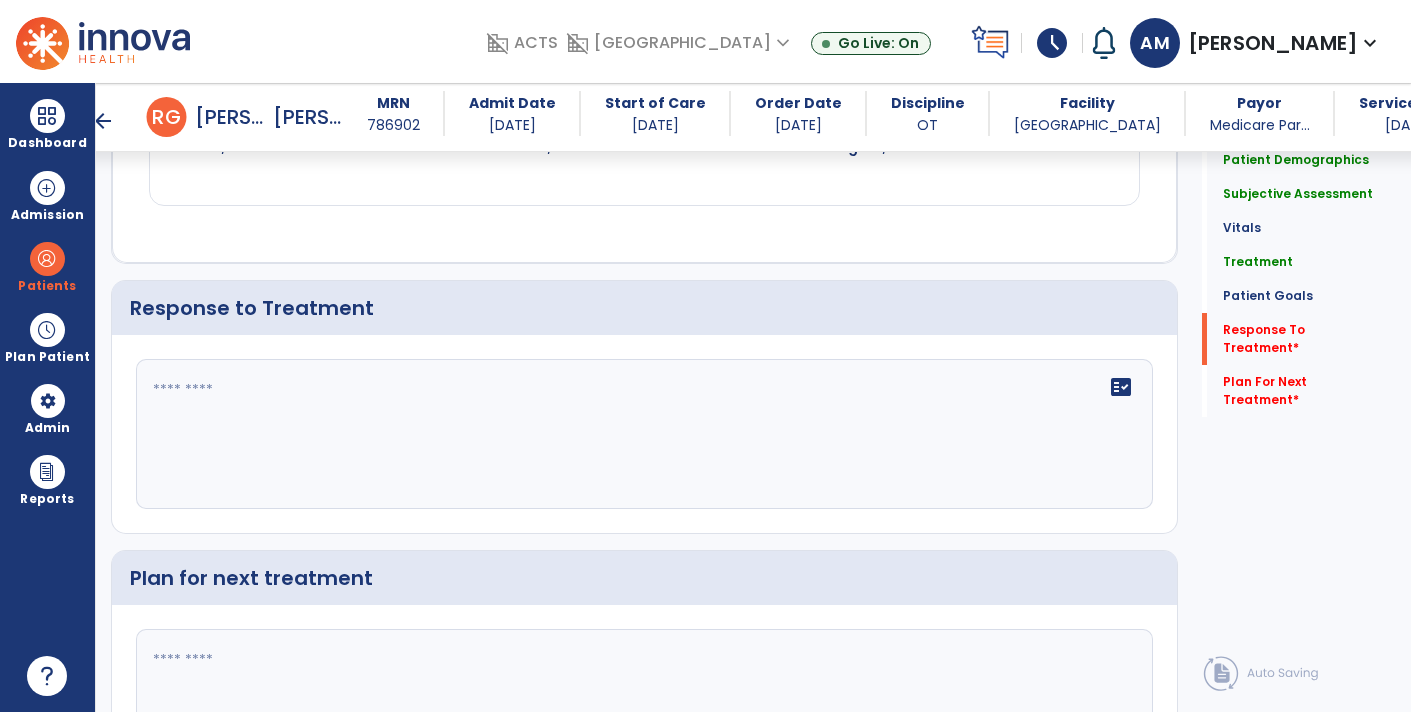 click on "fact_check" 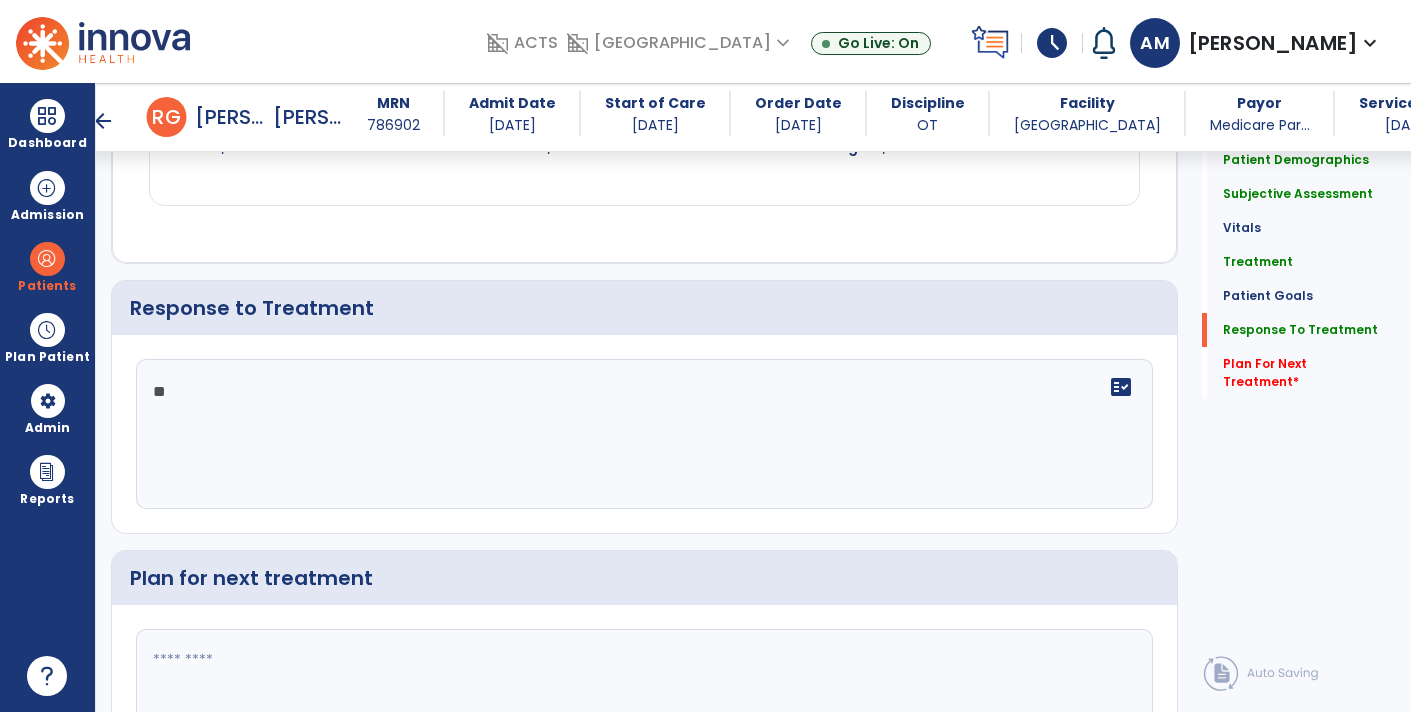 type on "*" 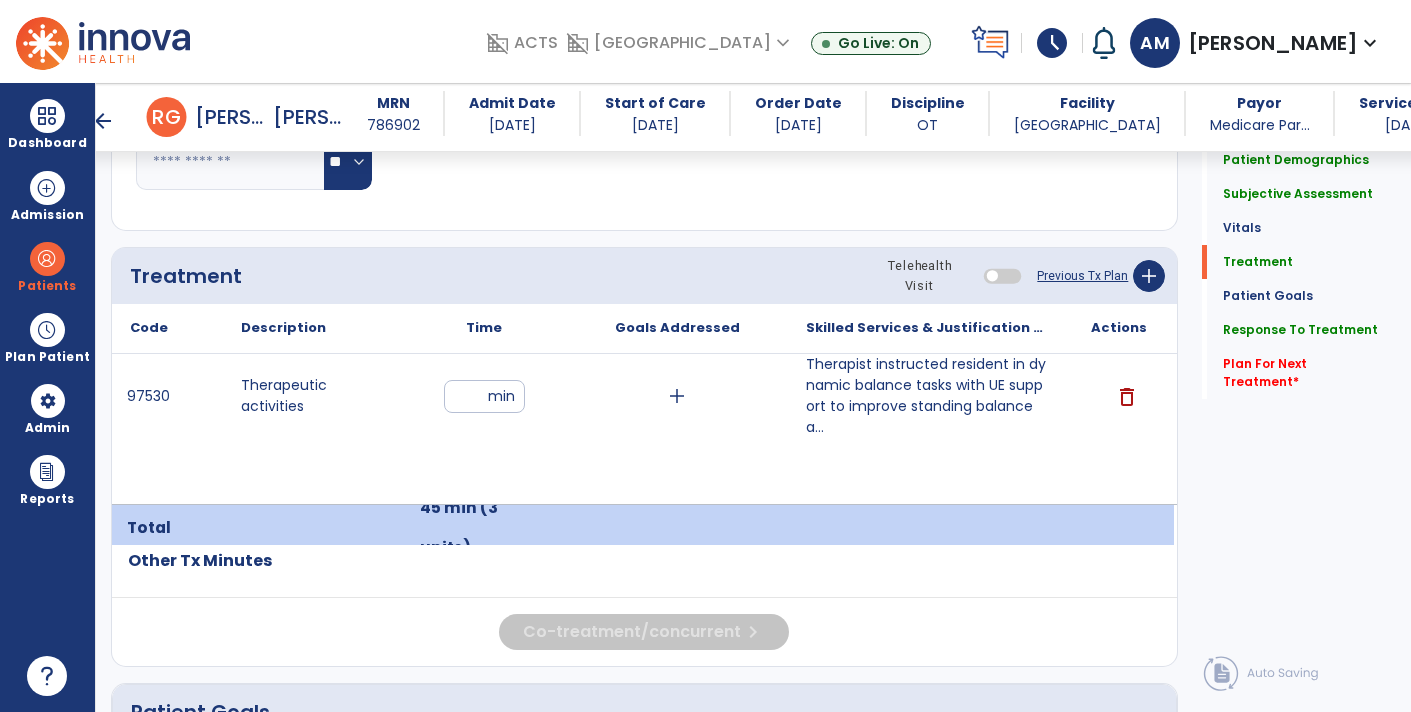 scroll, scrollTop: 1114, scrollLeft: 0, axis: vertical 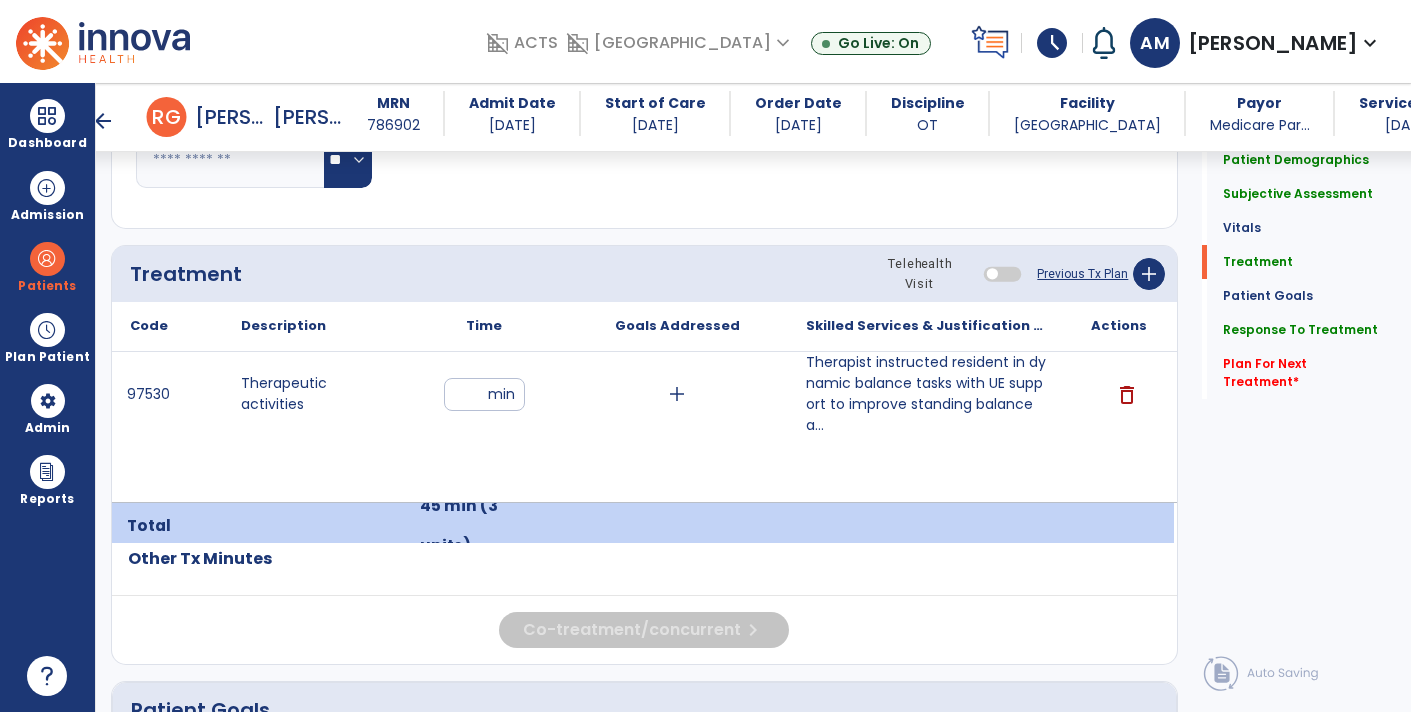 type on "**********" 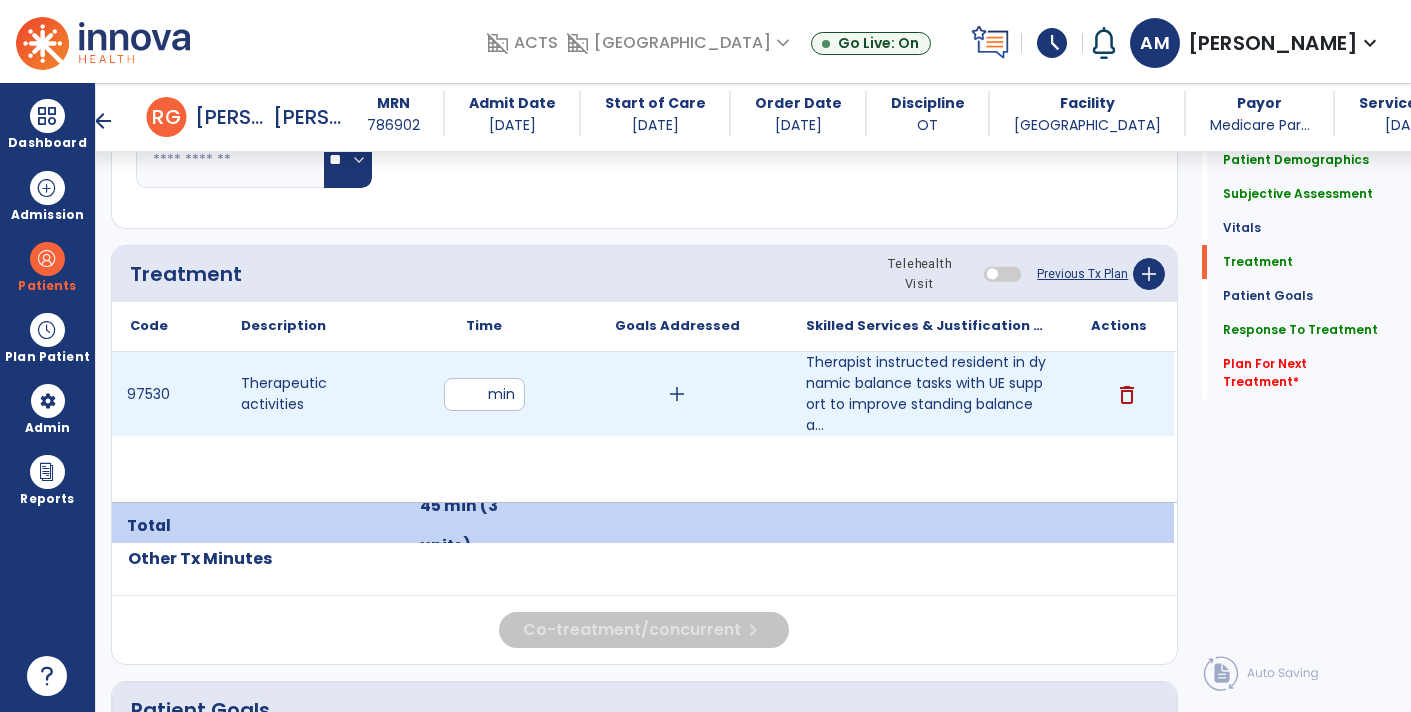 type on "**" 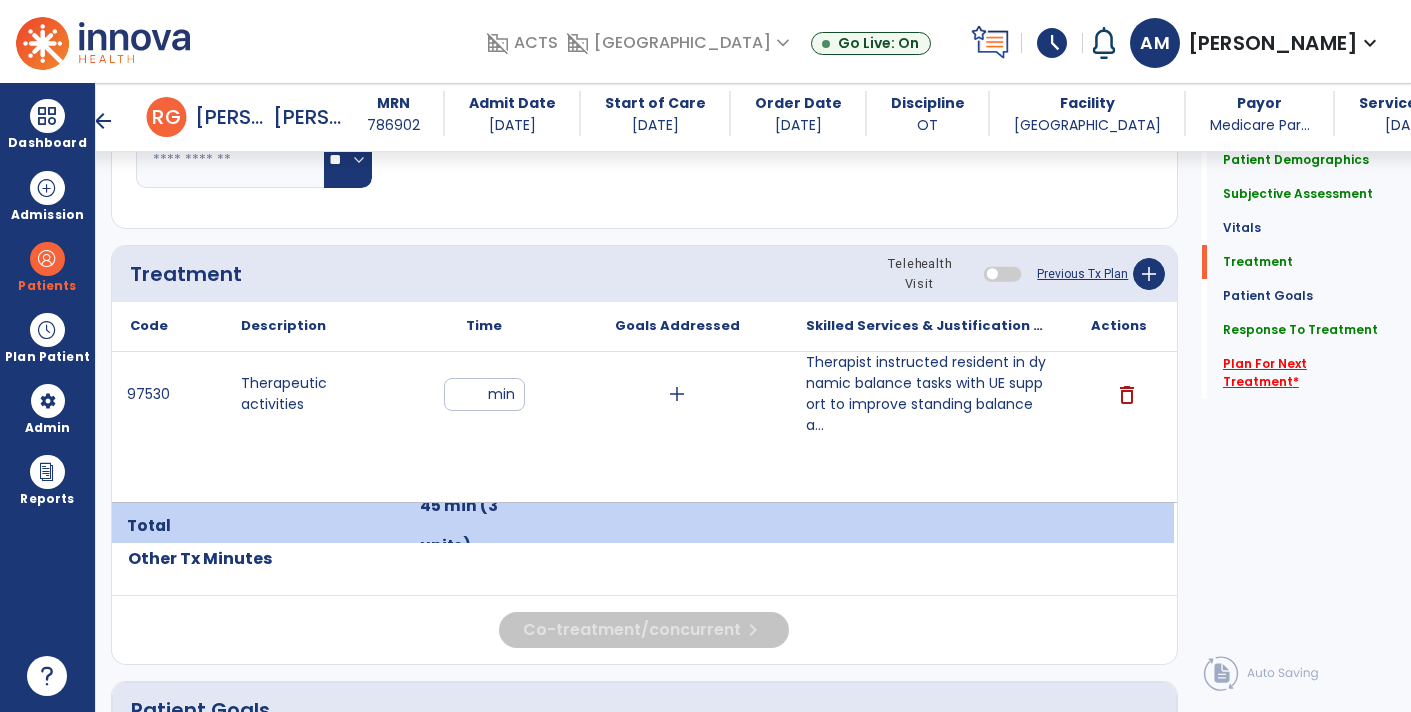 click on "Plan For Next Treatment   *" 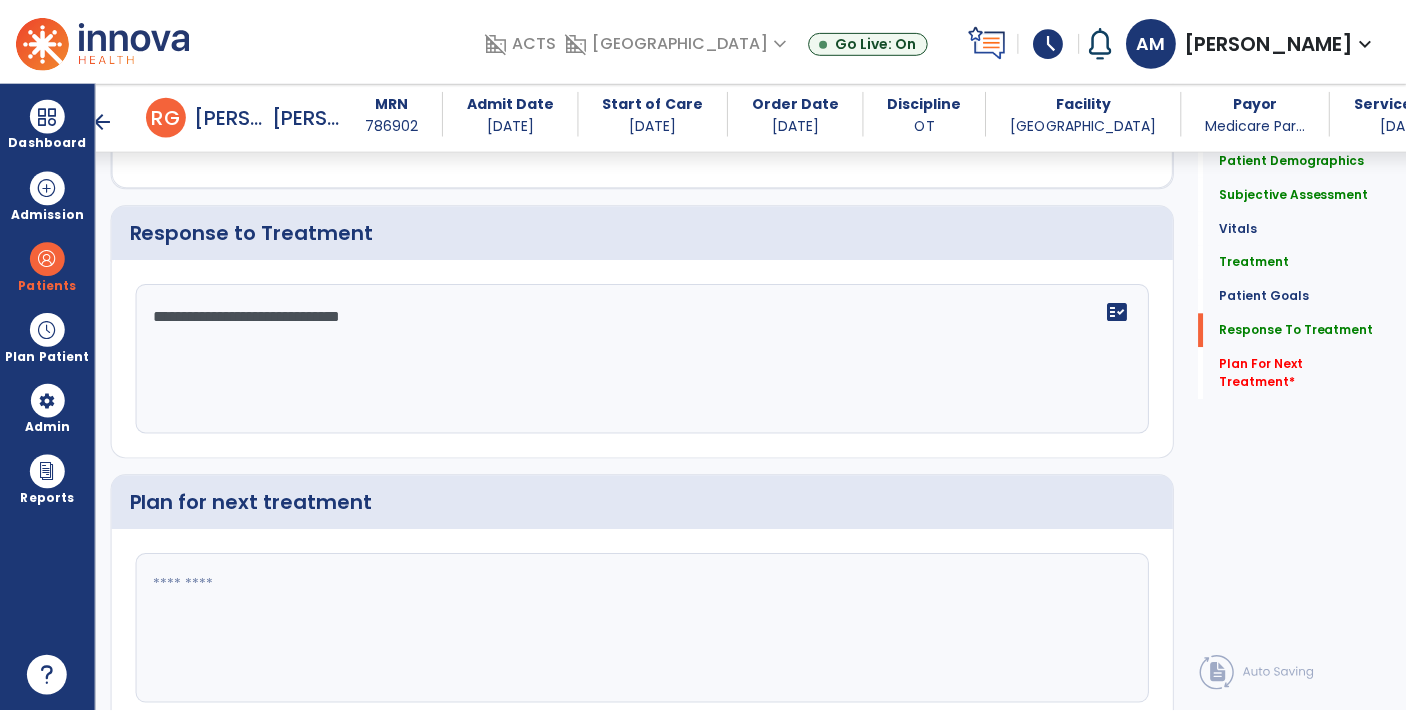 scroll, scrollTop: 2852, scrollLeft: 0, axis: vertical 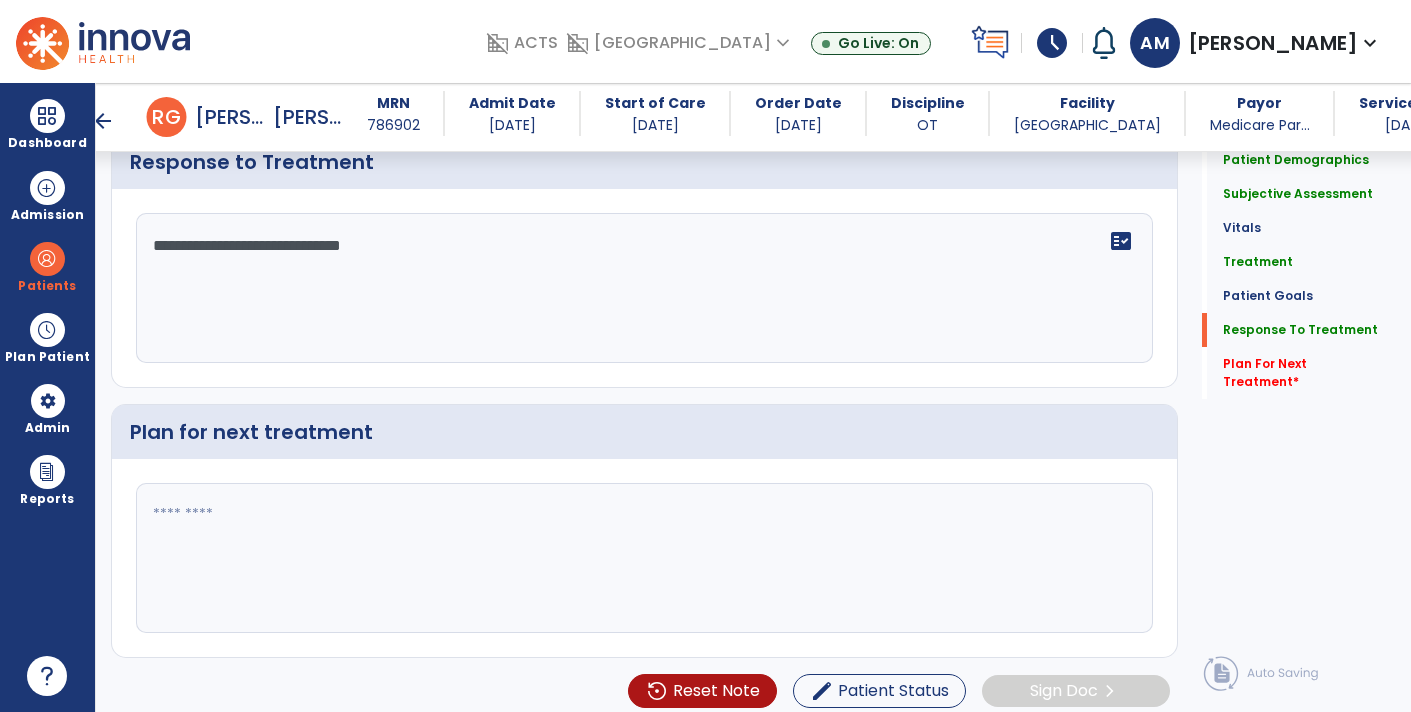 click on "**********" 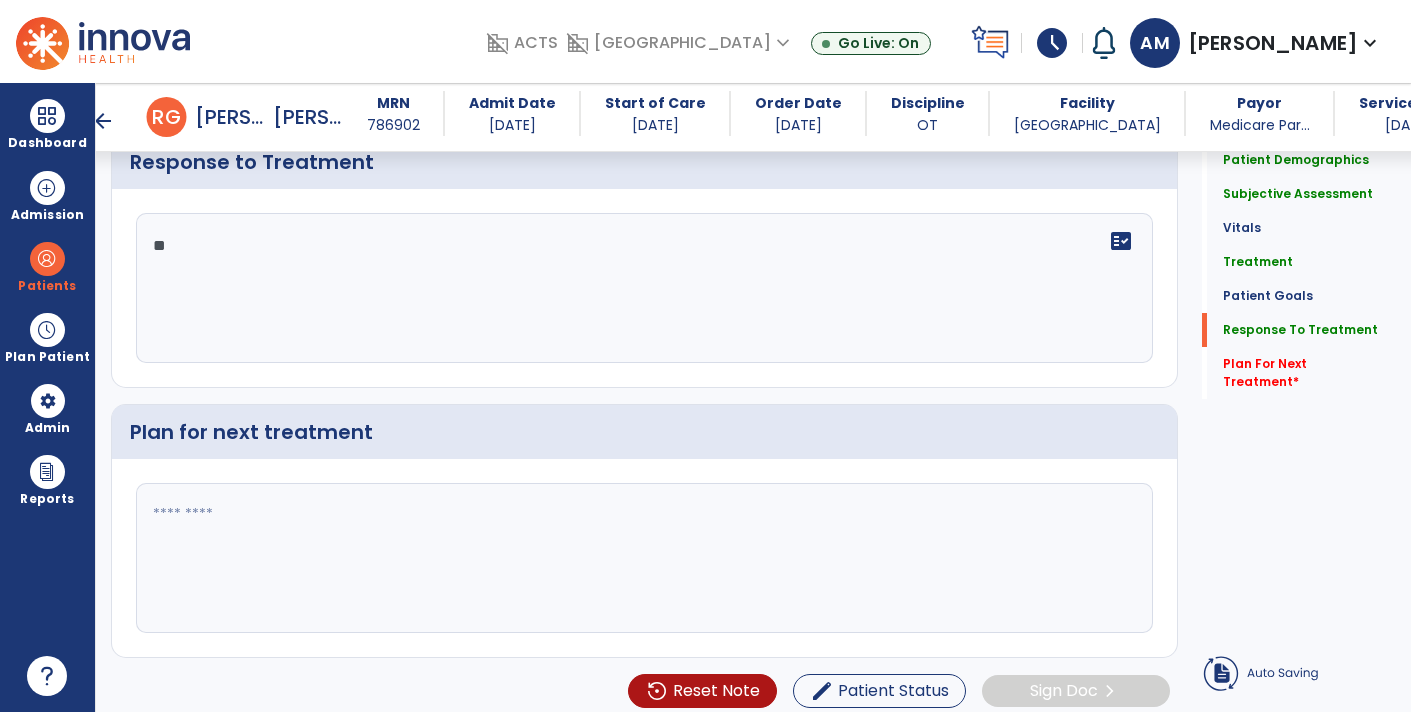 type on "*" 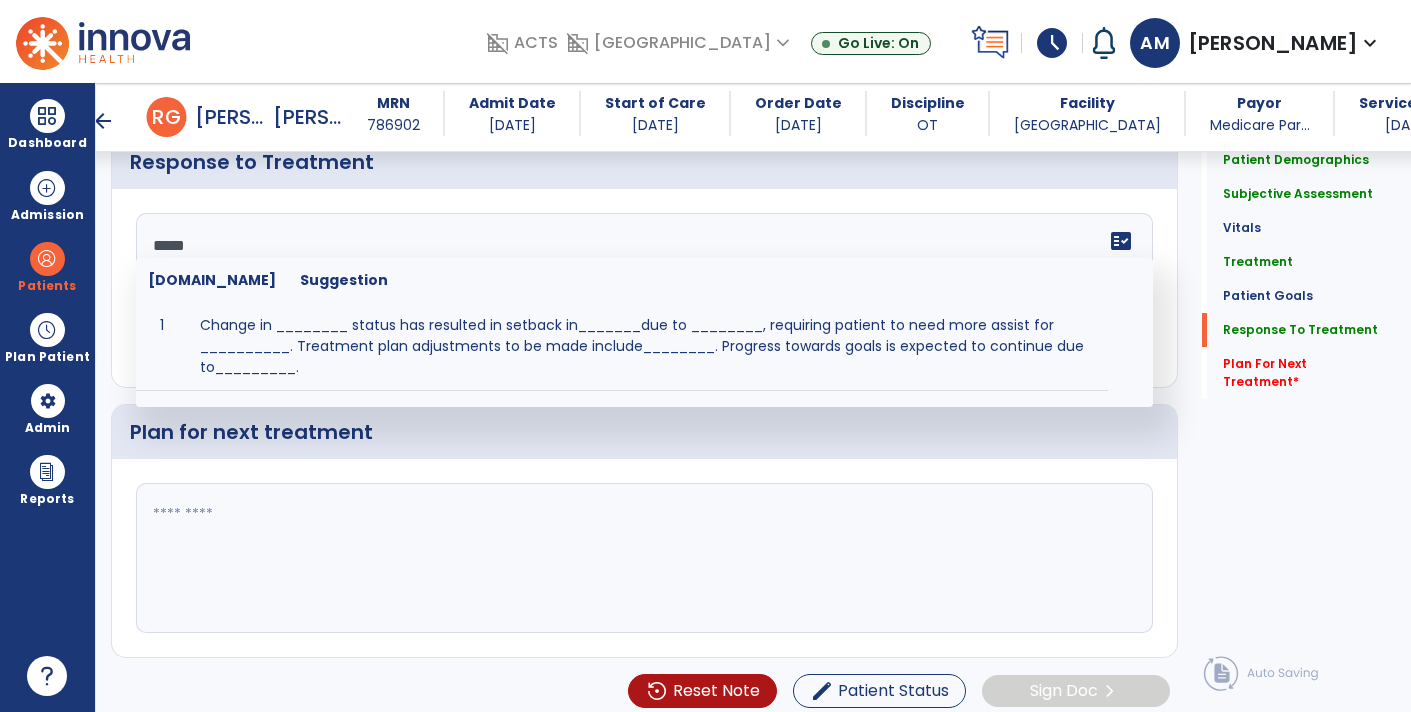 type on "*****" 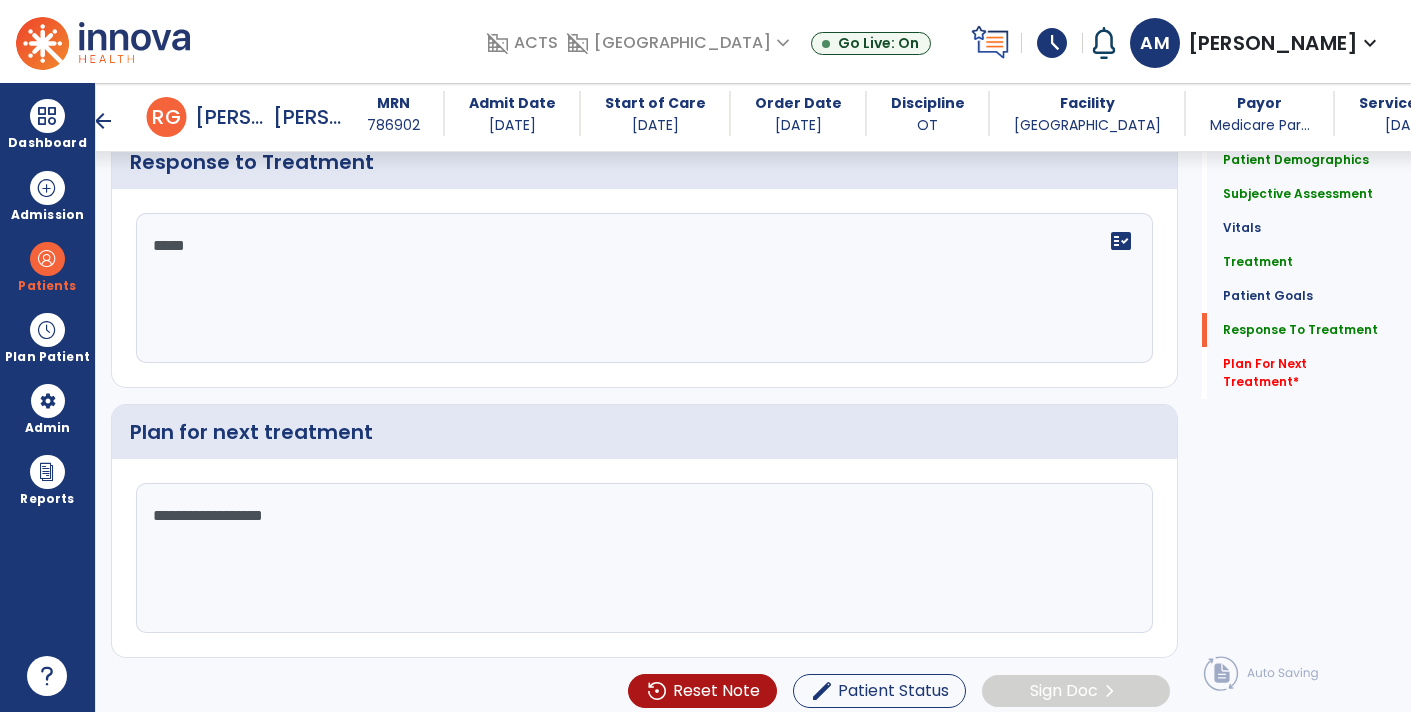 type on "**********" 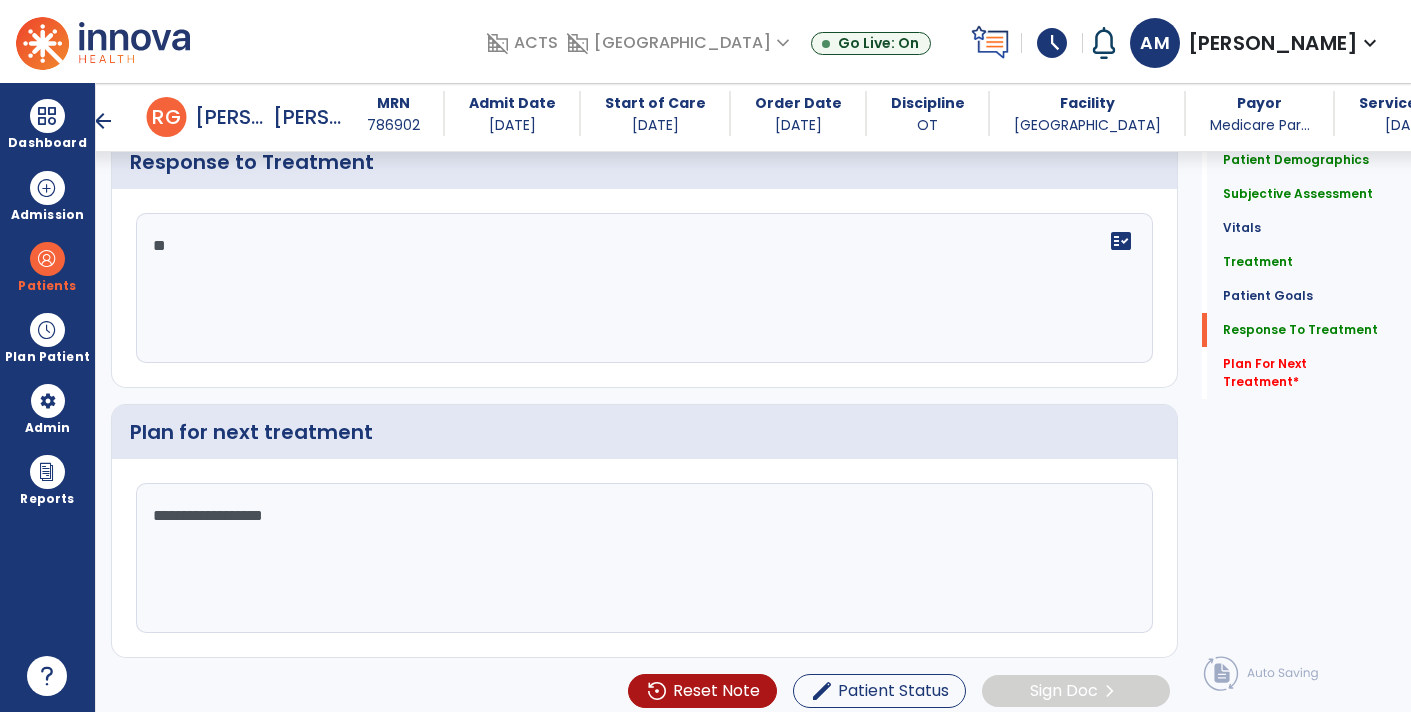 type on "*" 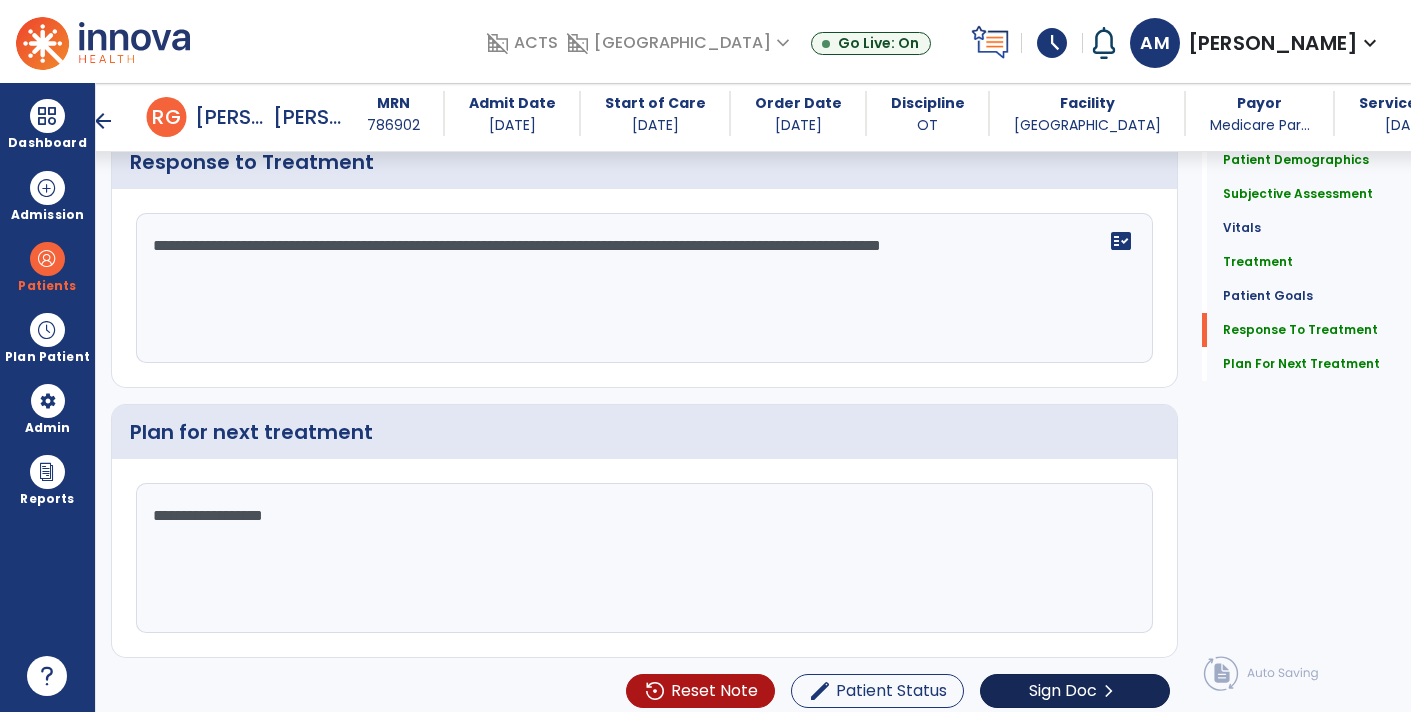 type on "**********" 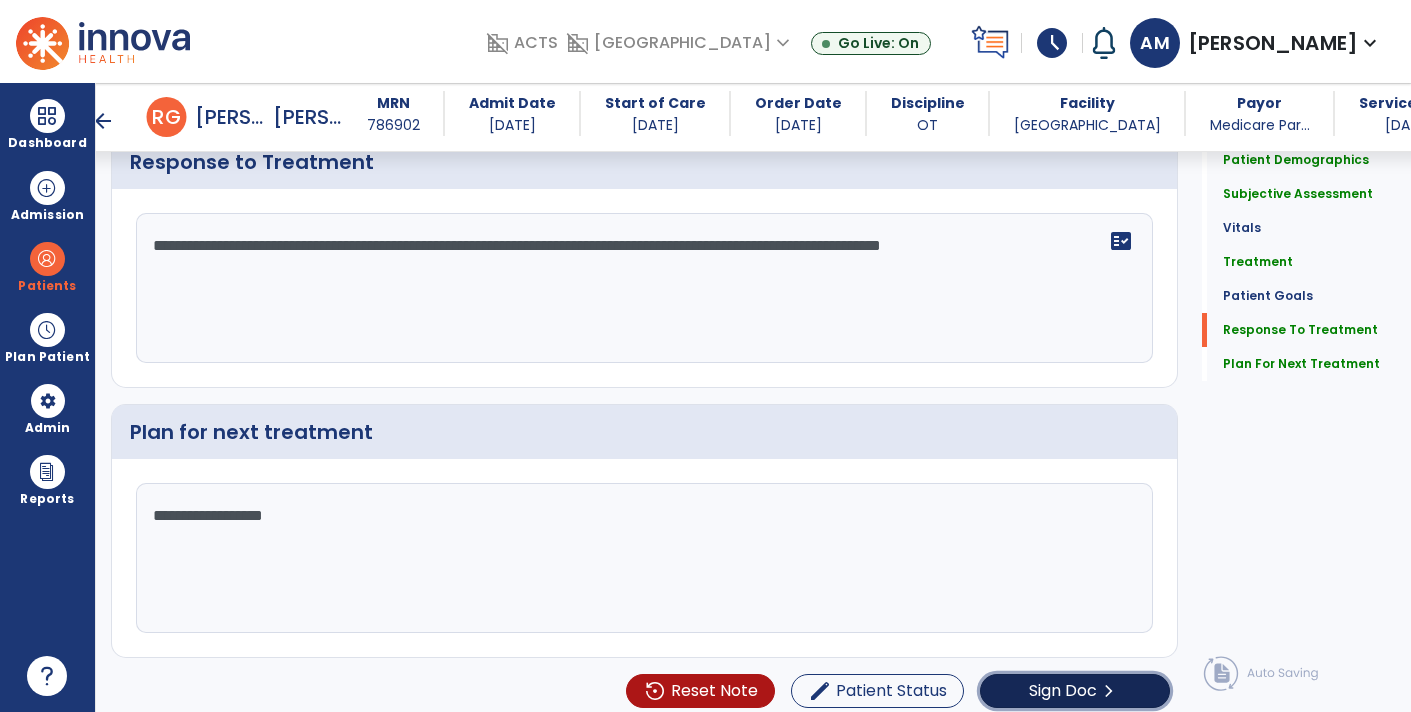 click on "Sign Doc" 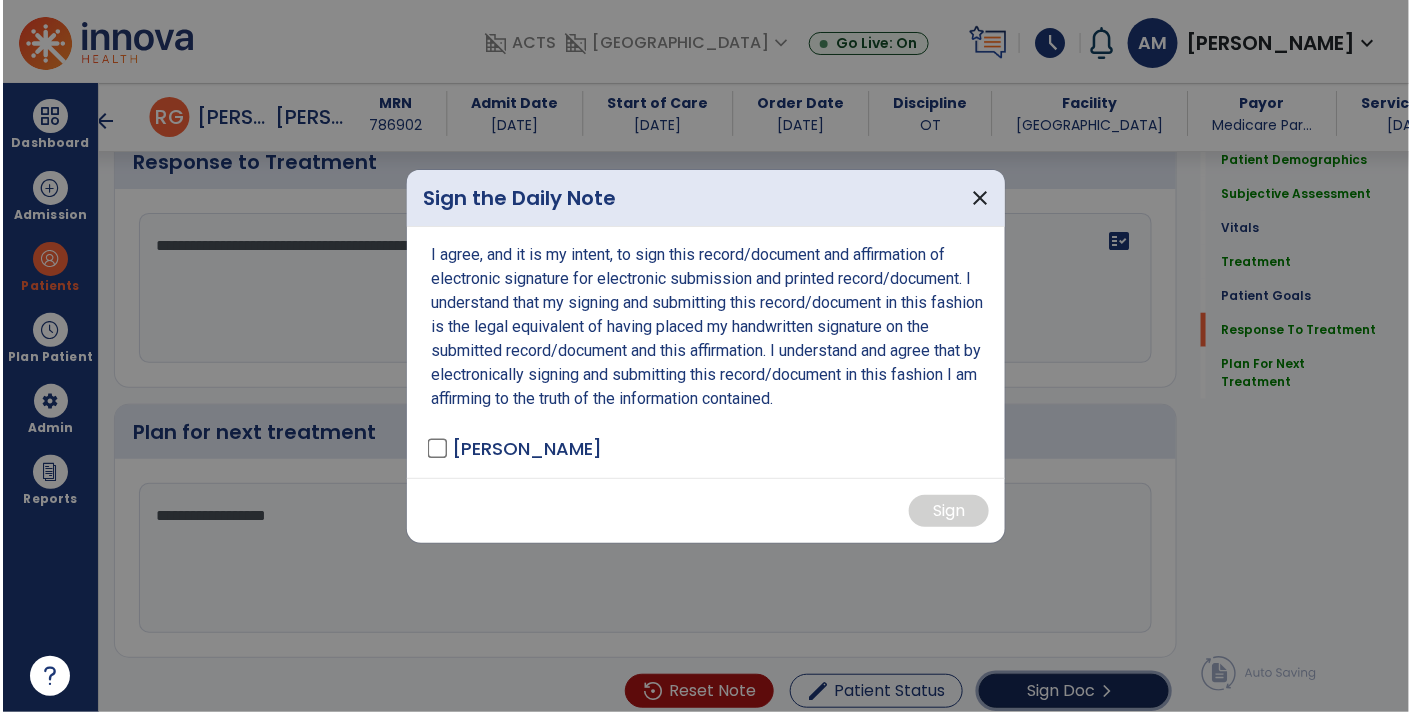 scroll, scrollTop: 2852, scrollLeft: 0, axis: vertical 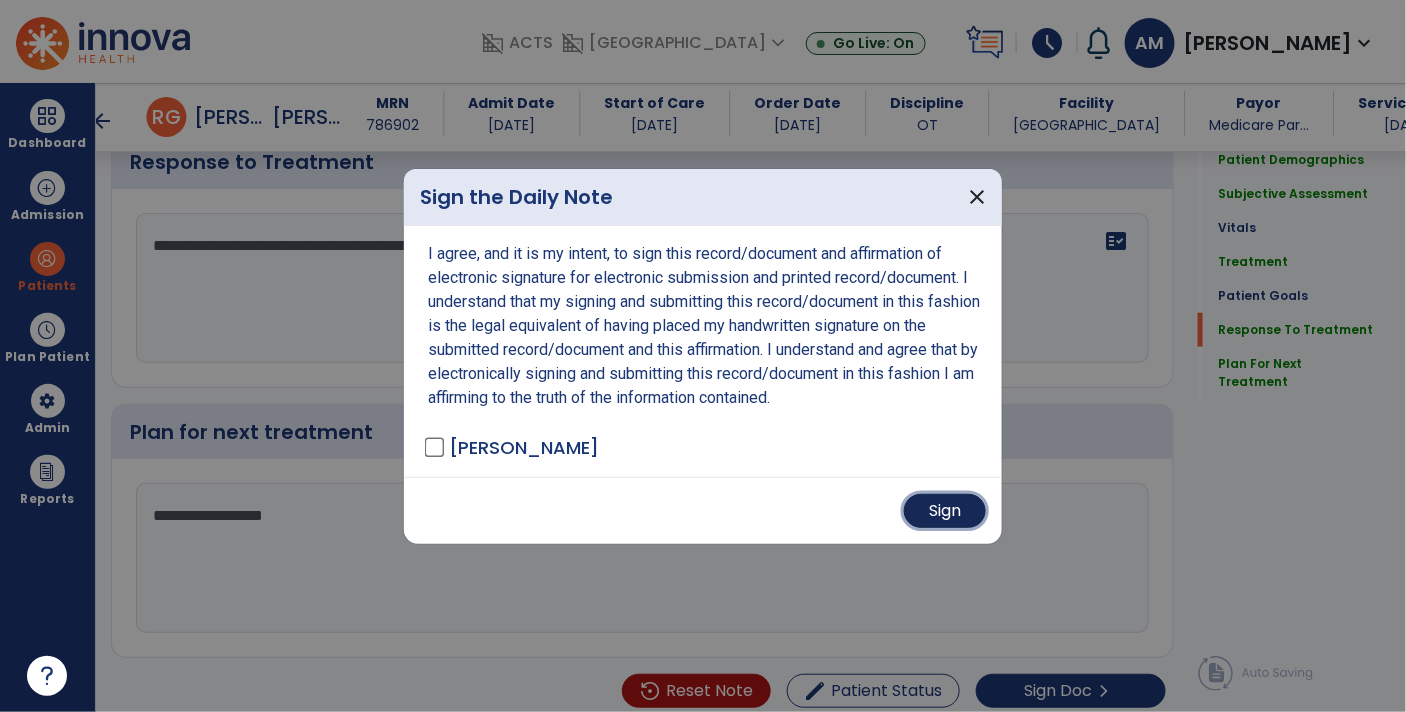 click on "Sign" at bounding box center [945, 511] 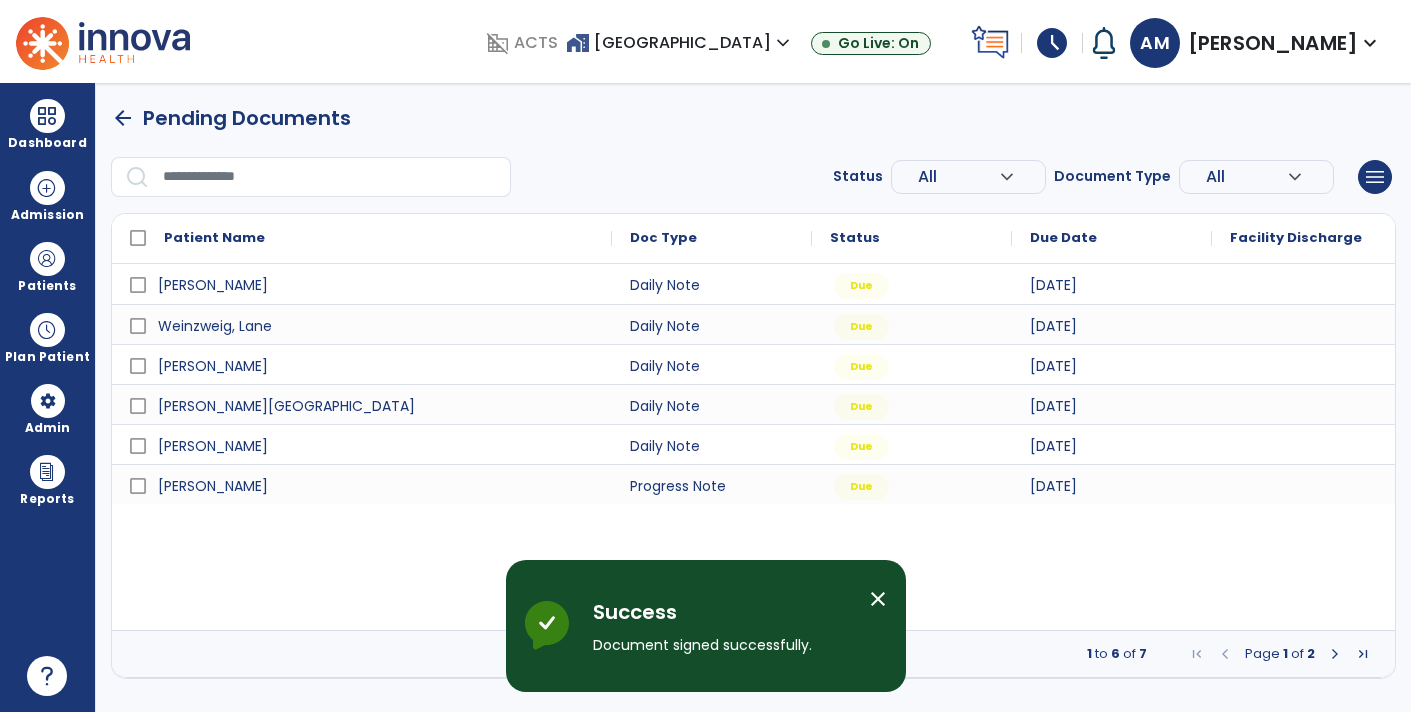 scroll, scrollTop: 0, scrollLeft: 0, axis: both 